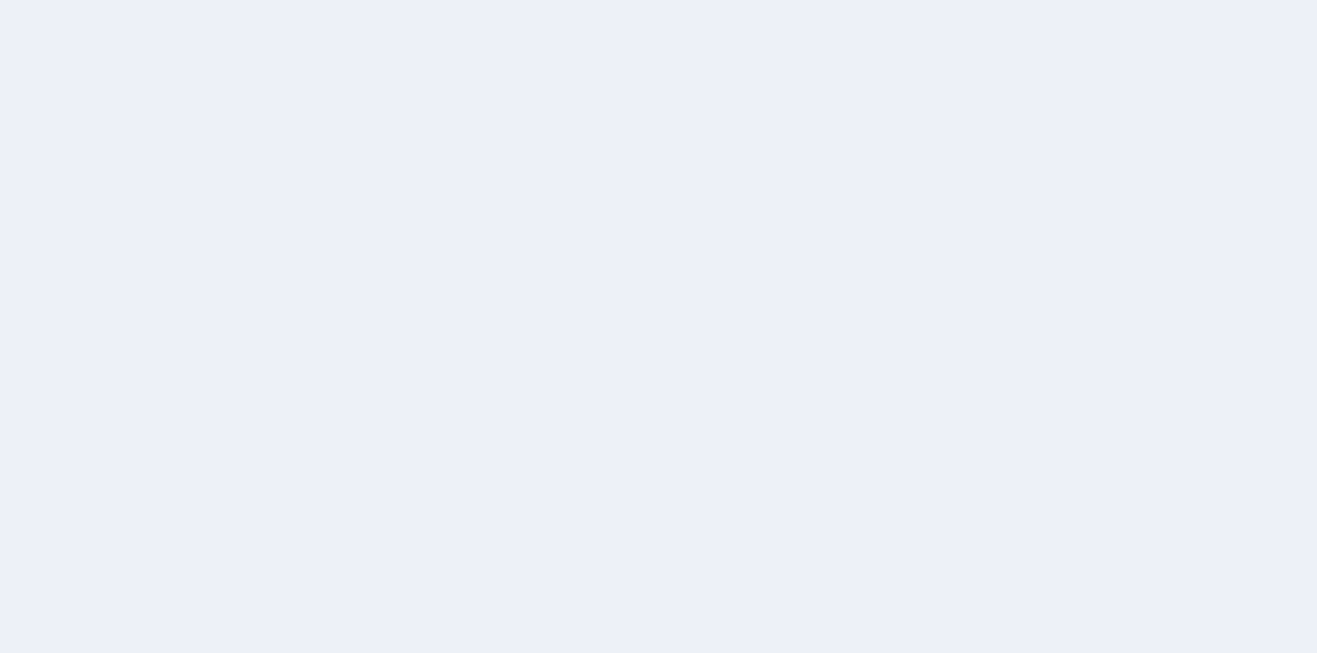 scroll, scrollTop: 0, scrollLeft: 0, axis: both 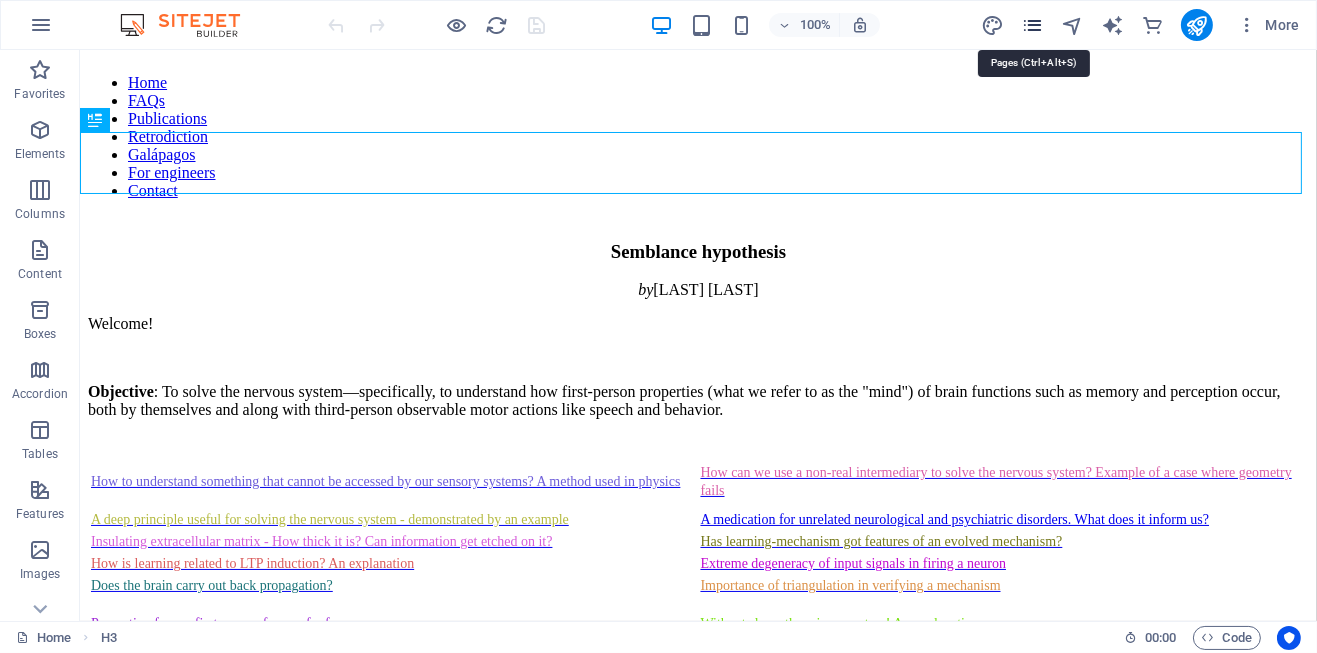 click at bounding box center (1032, 25) 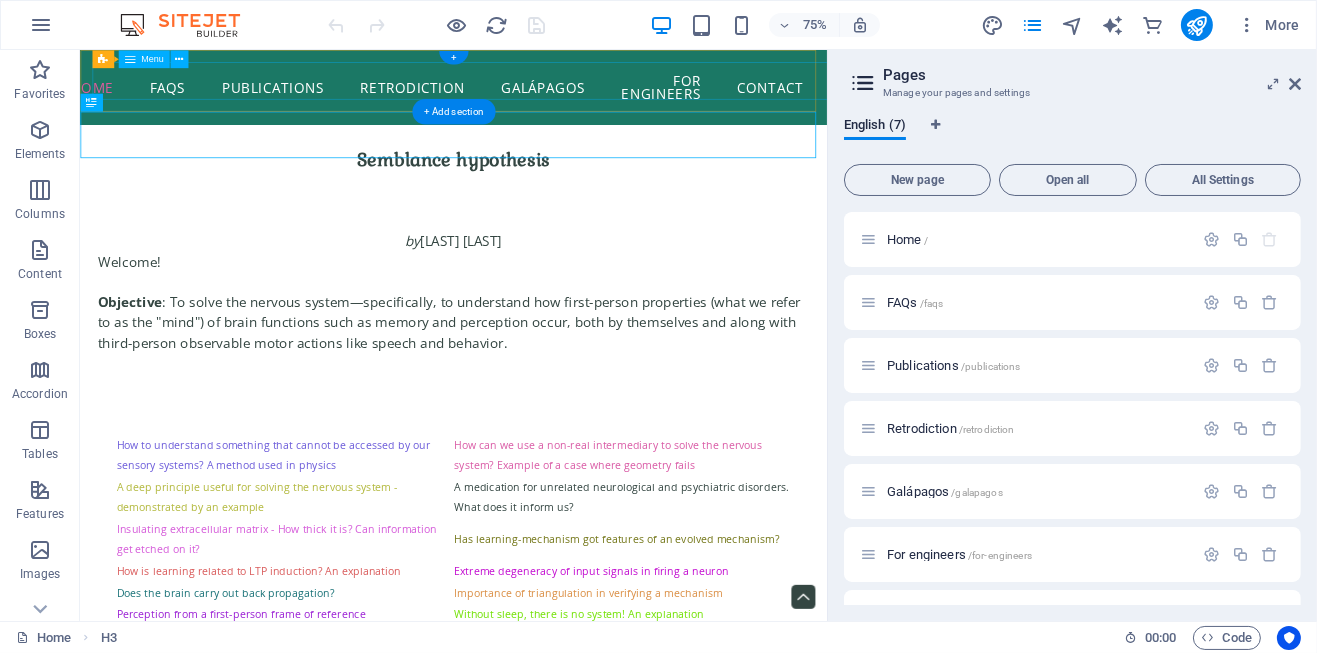 click on "Home FAQs Publications Retrodiction Galápagos For engineers Contact" at bounding box center (578, 100) 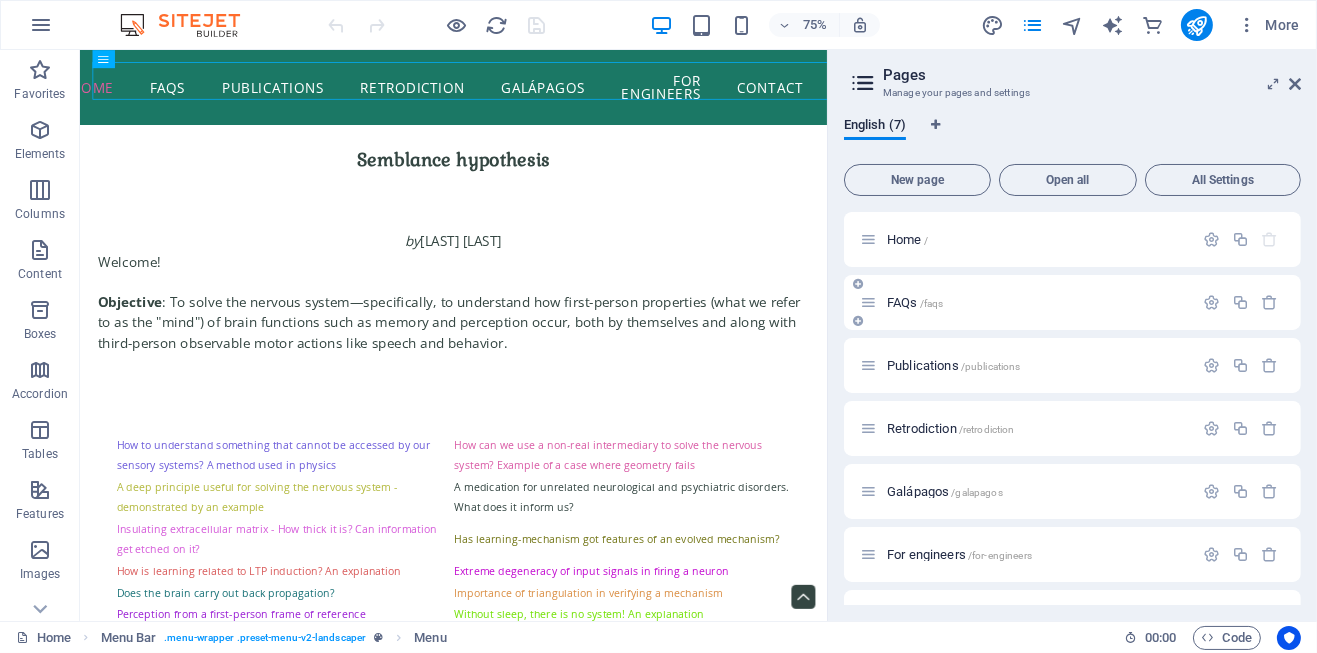 click on "FAQs /faqs" at bounding box center (915, 302) 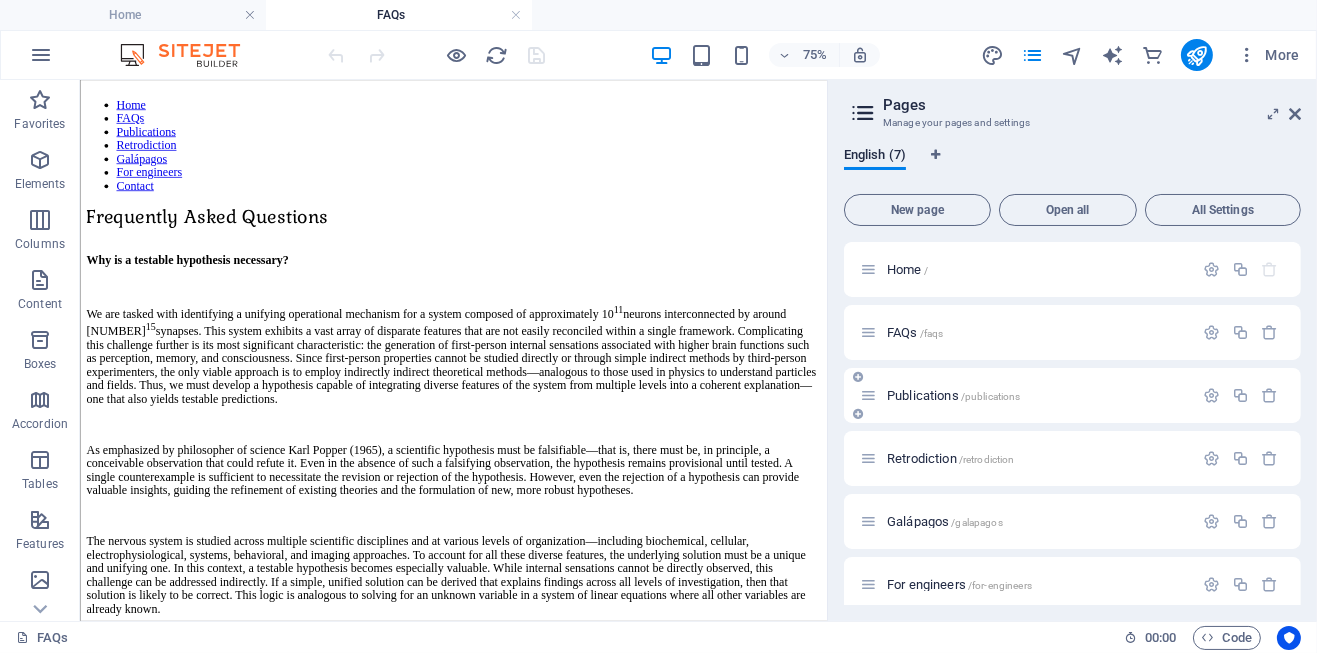 scroll, scrollTop: 0, scrollLeft: 0, axis: both 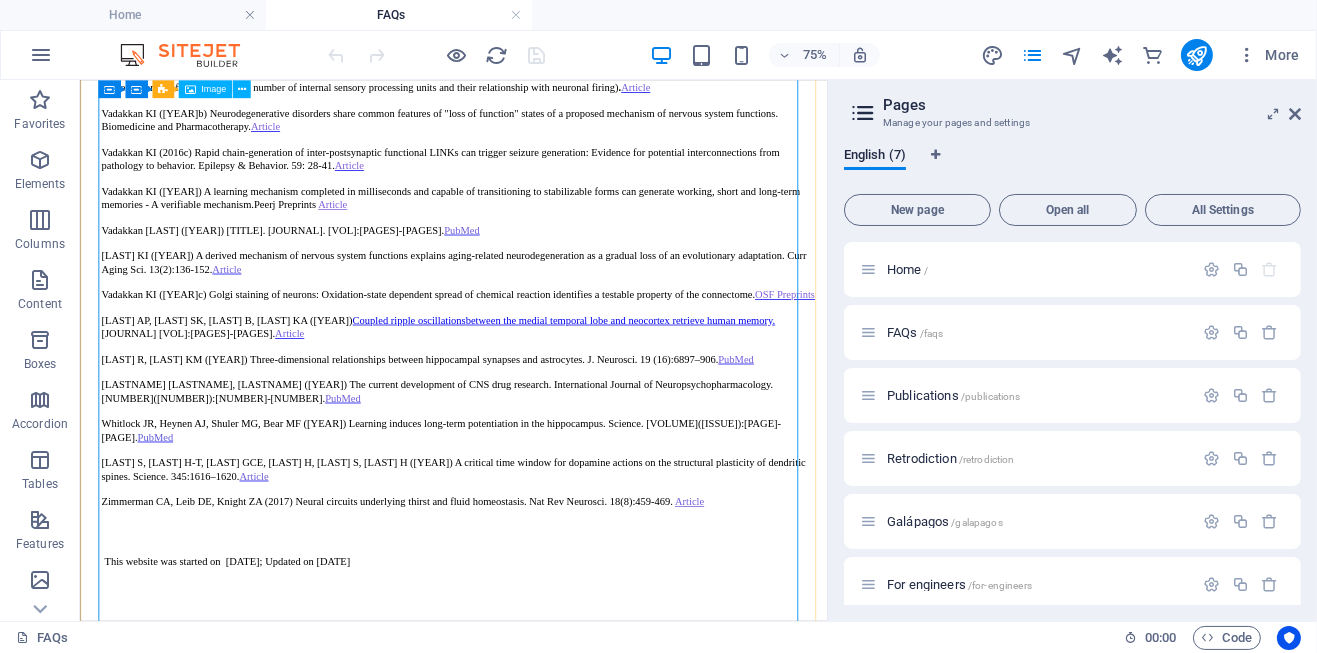 click on "Figure 21. Figure illustrating the solution based on the semblance hypothesis. A : The fact that the mean inter-spine distance exceeds the average spine diameter (Konur et al., [YEAR]) increases the likelihood that neuronal processes from different neurons—as well as non-neuronal cell processes—are present in the intervening space. When stimuli from the bell and food simultaneously arrive at adjacent (abutting) spines of different dendrites—typically from different neurons—an interaction between these spines can occur. This interaction facilitates the formation of a functional LINK during learning (indicated by red arrowheads). B" at bounding box center [578, -4725] 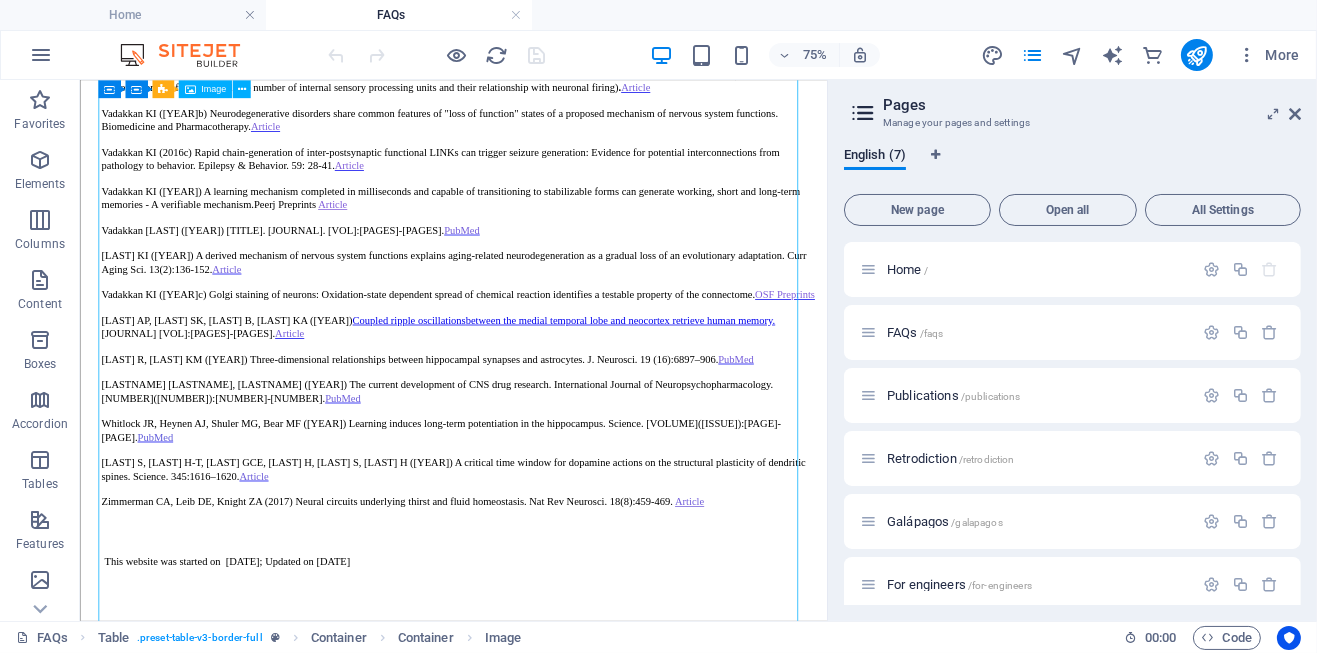 click on "Figure 21. Figure illustrating the solution based on the semblance hypothesis. A : The fact that the mean inter-spine distance exceeds the average spine diameter (Konur et al., [YEAR]) increases the likelihood that neuronal processes from different neurons—as well as non-neuronal cell processes—are present in the intervening space. When stimuli from the bell and food simultaneously arrive at adjacent (abutting) spines of different dendrites—typically from different neurons—an interaction between these spines can occur. This interaction facilitates the formation of a functional LINK during learning (indicated by red arrowheads). B" at bounding box center [578, -4725] 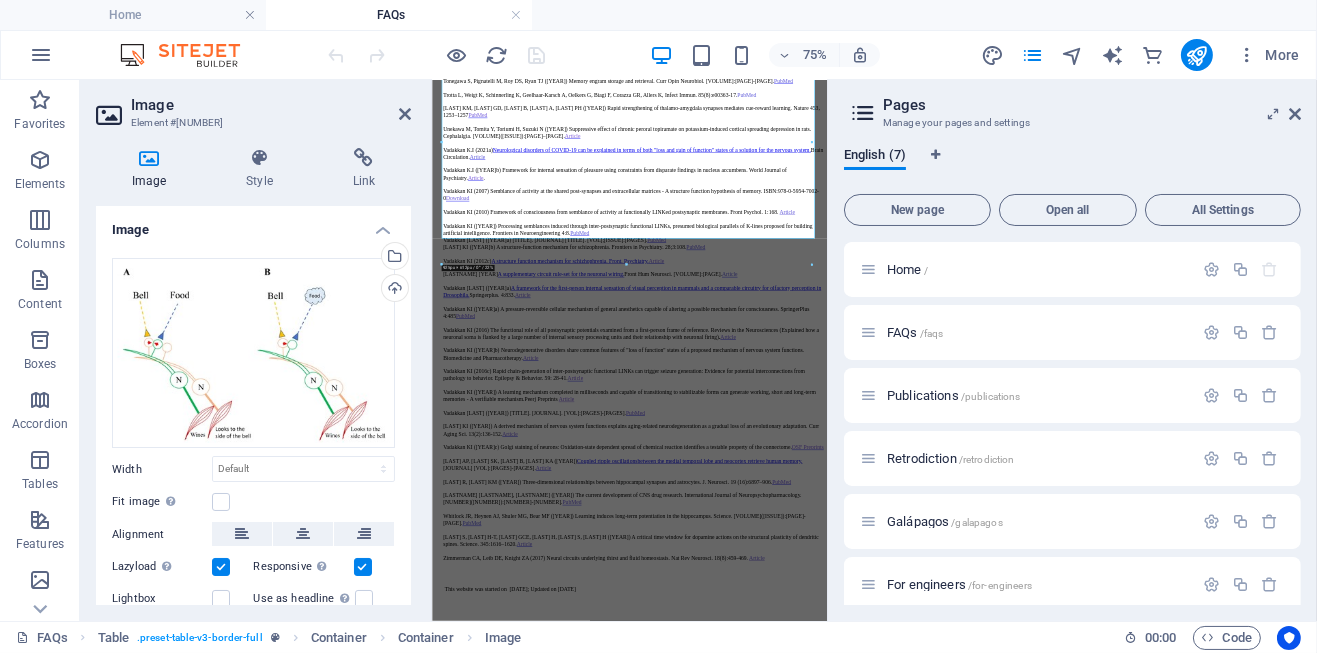 scroll, scrollTop: 55243, scrollLeft: 0, axis: vertical 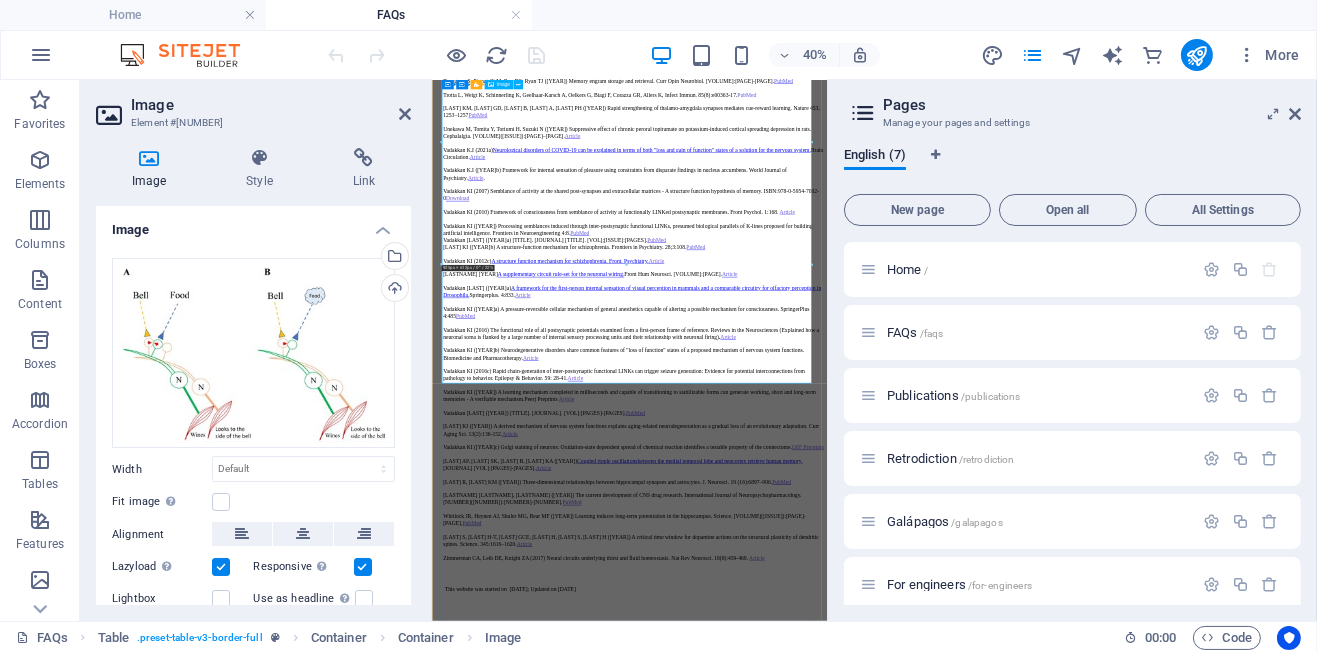 click on "Figure 21. Figure illustrating the solution based on the semblance hypothesis. A : The fact that the mean inter-spine distance exceeds the average spine diameter (Konur et al., [YEAR]) increases the likelihood that neuronal processes from different neurons—as well as non-neuronal cell processes—are present in the intervening space. When stimuli from the bell and food simultaneously arrive at adjacent (abutting) spines of different dendrites—typically from different neurons—an interaction between these spines can occur. This interaction facilitates the formation of a functional LINK during learning (indicated by red arrowheads). B" at bounding box center (925, -4110) 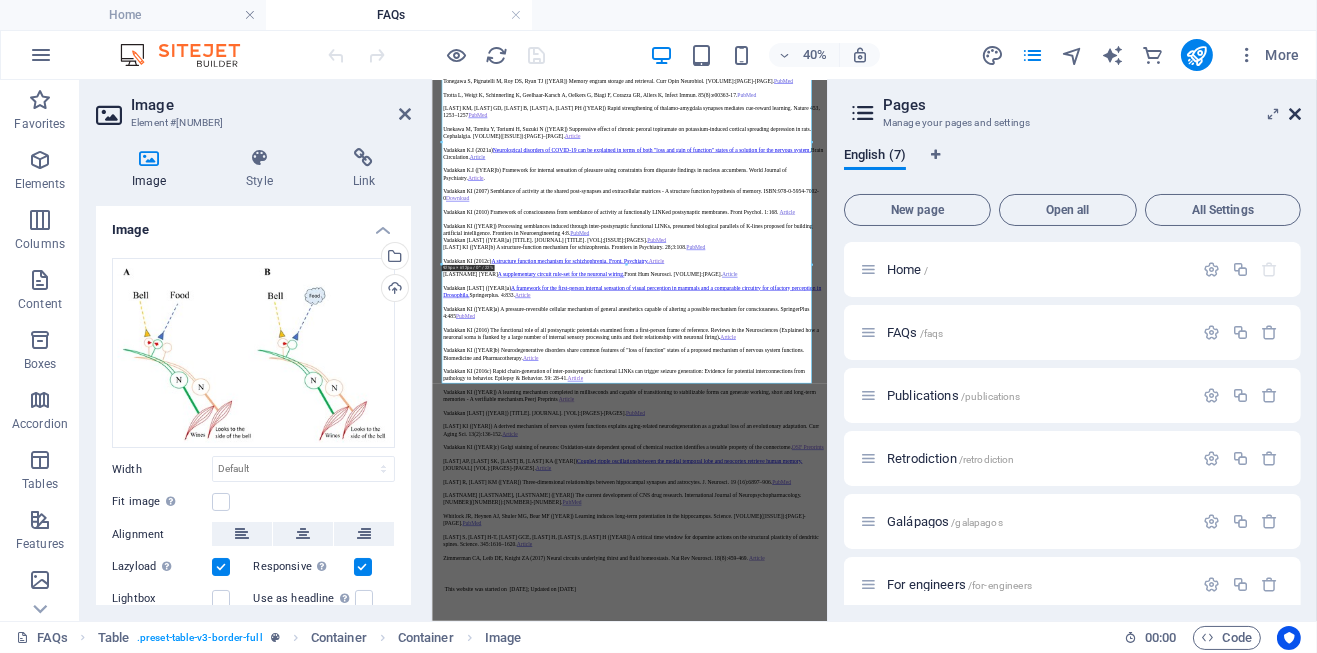 click at bounding box center [1295, 114] 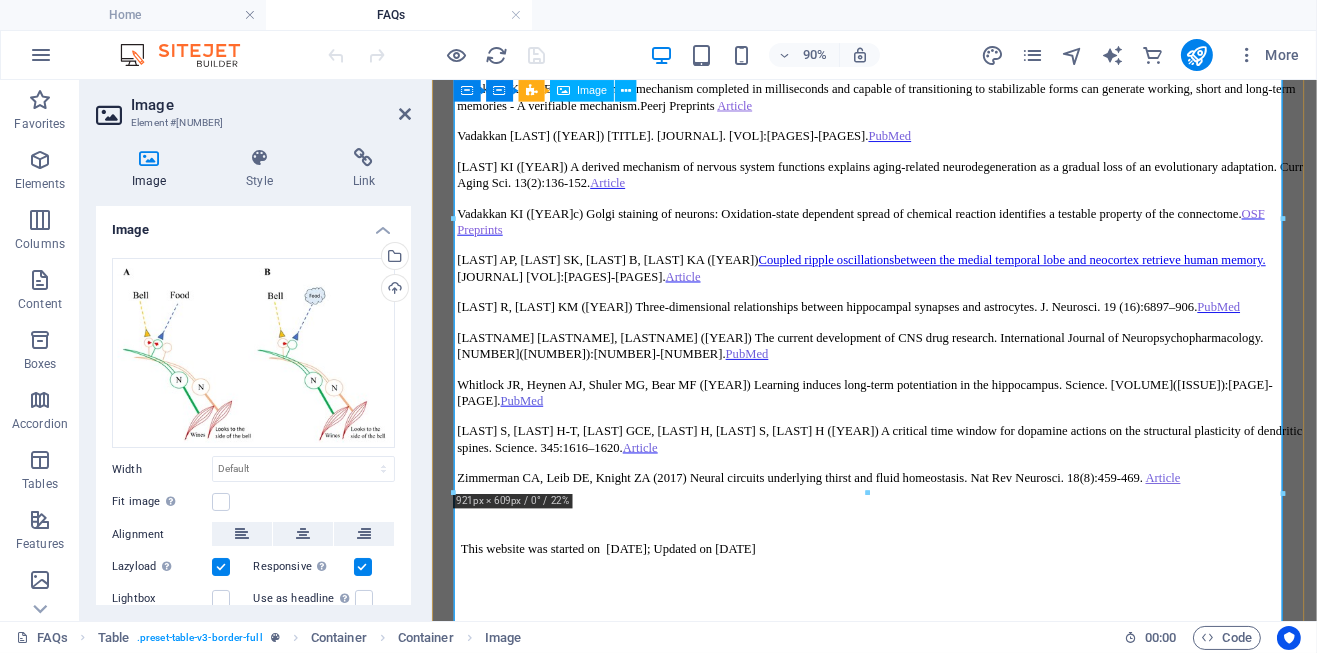 scroll, scrollTop: 55077, scrollLeft: 0, axis: vertical 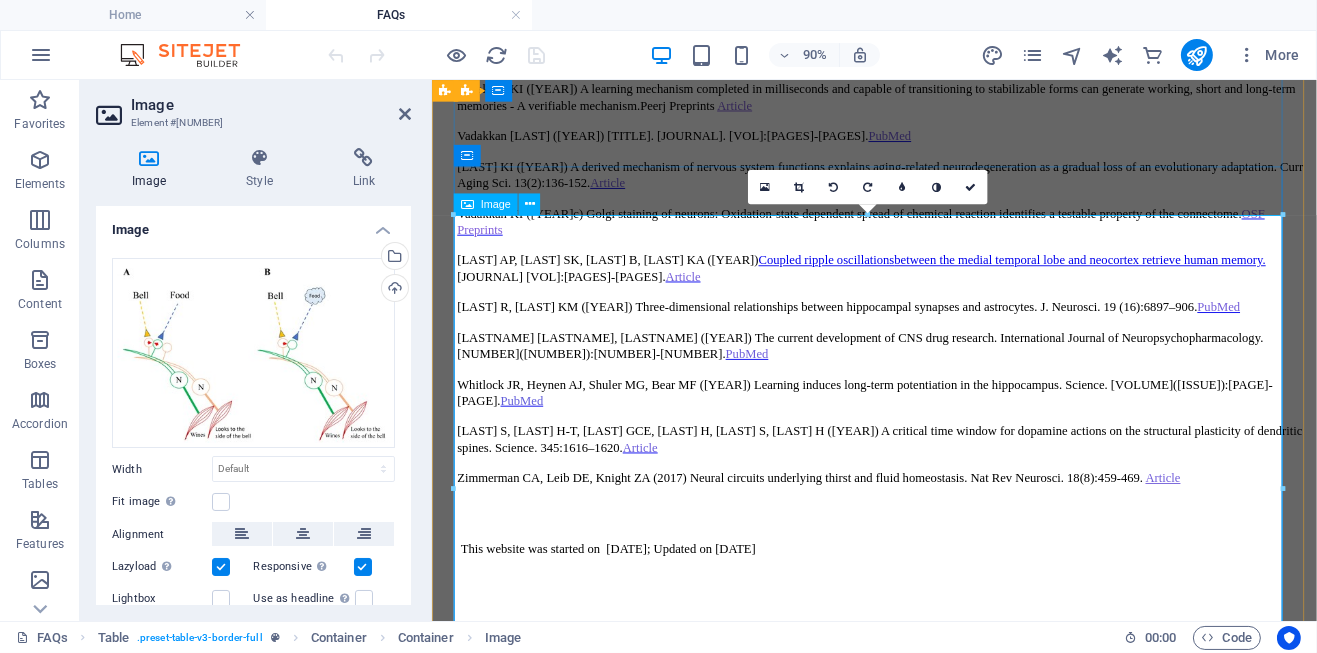 click on "Figure 21. Figure illustrating the solution based on the semblance hypothesis. A : The fact that the mean inter-spine distance exceeds the average spine diameter (Konur et al., [YEAR]) increases the likelihood that neuronal processes from different neurons—as well as non-neuronal cell processes—are present in the intervening space. When stimuli from the bell and food simultaneously arrive at adjacent (abutting) spines of different dendrites—typically from different neurons—an interaction between these spines can occur. This interaction facilitates the formation of a functional LINK during learning (indicated by red arrowheads). B" at bounding box center (922, -4876) 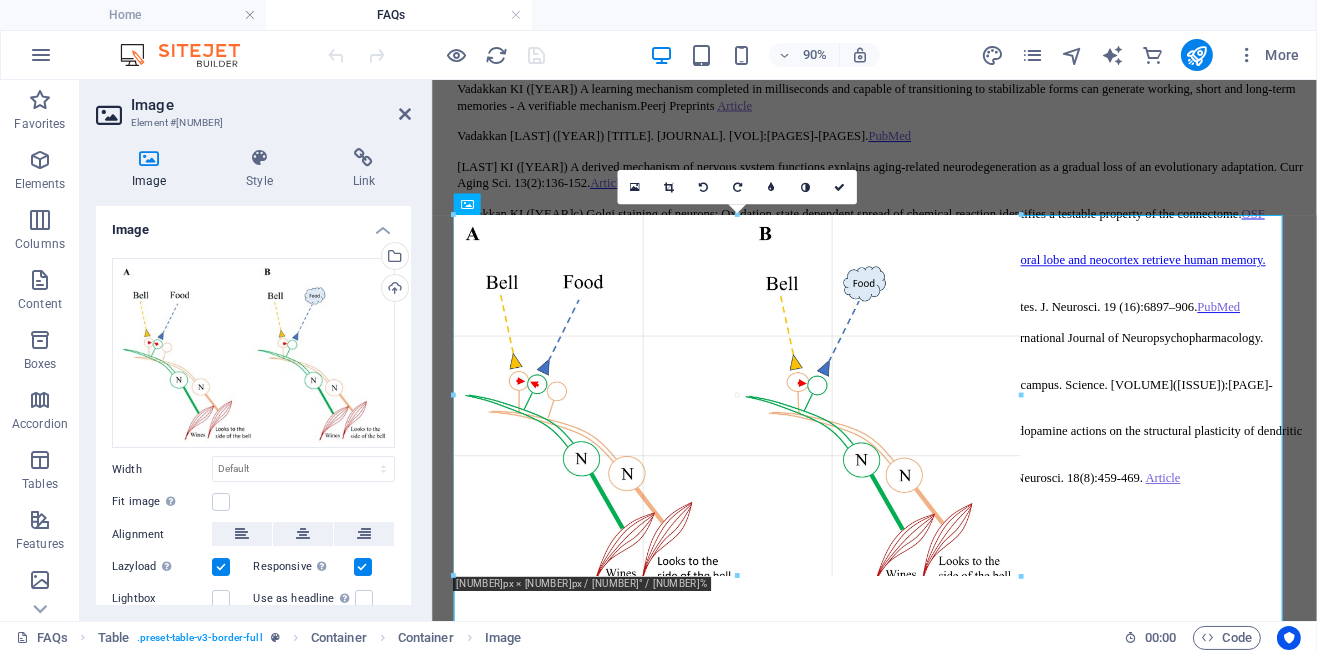 drag, startPoint x: 451, startPoint y: 218, endPoint x: 745, endPoint y: 587, distance: 471.80188 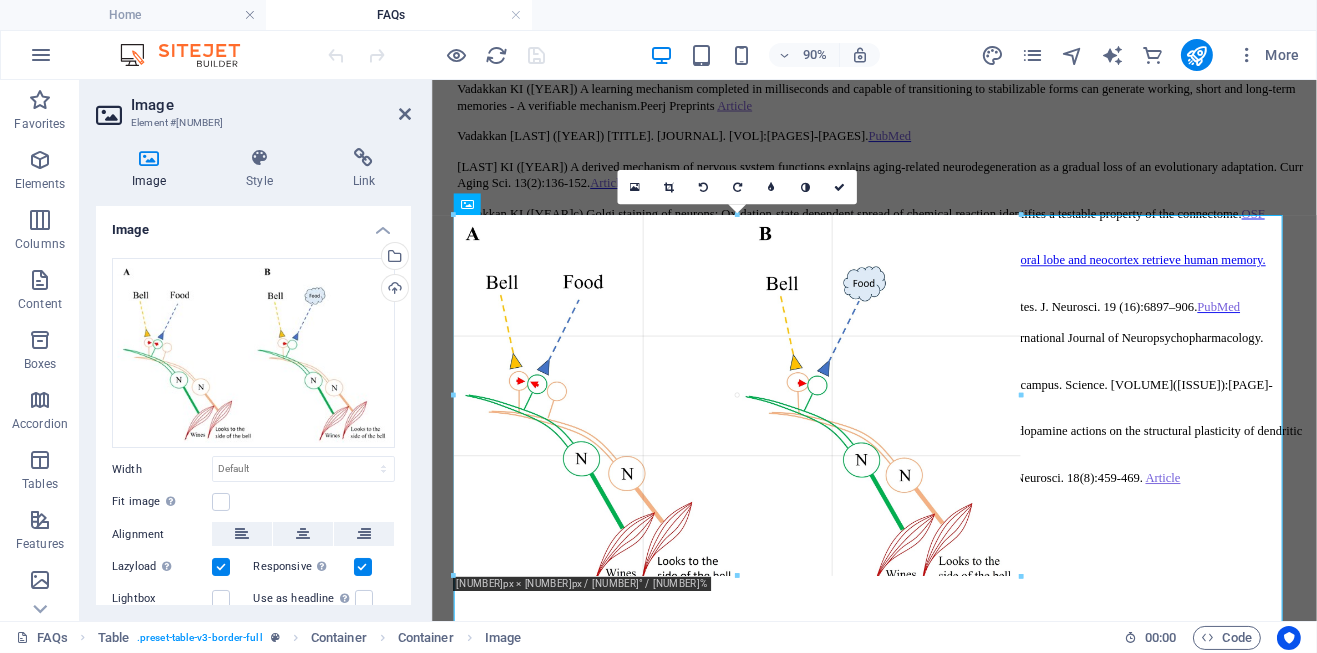 type on "630" 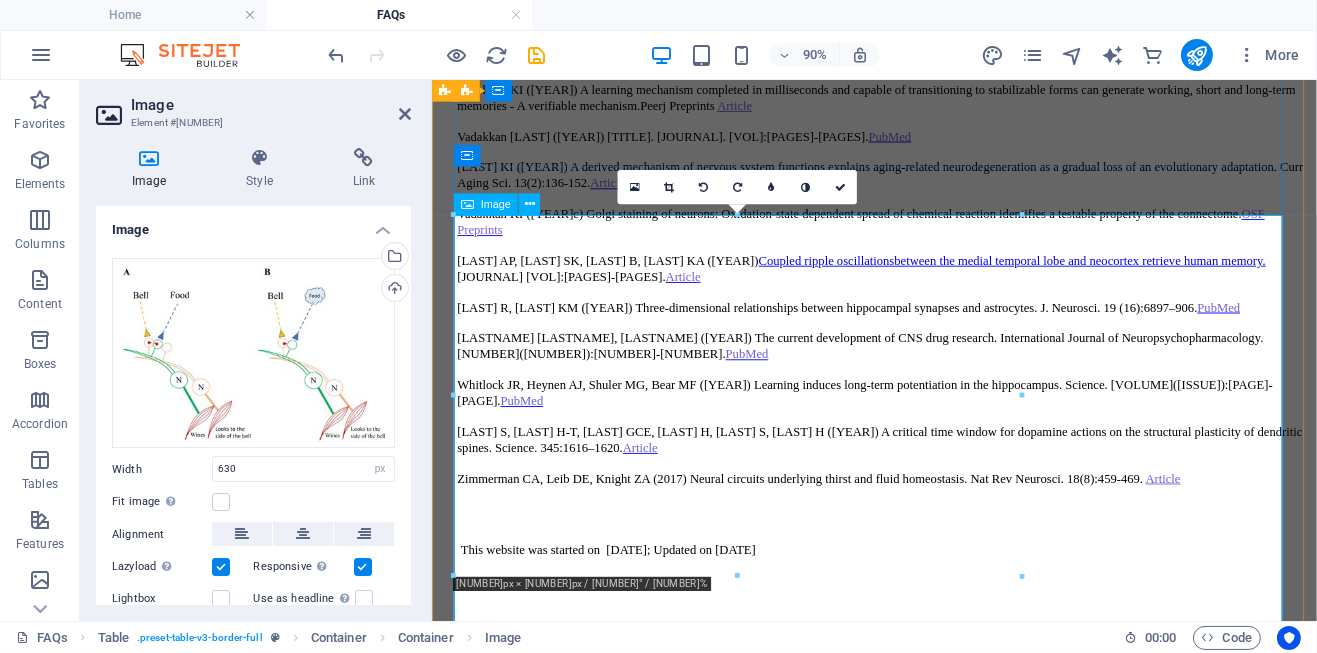 click on "Figure 21. Figure illustrating the solution based on the semblance hypothesis. A : The fact that the mean inter-spine distance exceeds the average spine diameter (Konur et al., [YEAR]) increases the likelihood that neuronal processes from different neurons—as well as non-neuronal cell processes—are present in the intervening space. When stimuli from the bell and food simultaneously arrive at adjacent (abutting) spines of different dendrites—typically from different neurons—an interaction between these spines can occur. This interaction facilitates the formation of a functional LINK during learning (indicated by red arrowheads). B" at bounding box center (922, -4759) 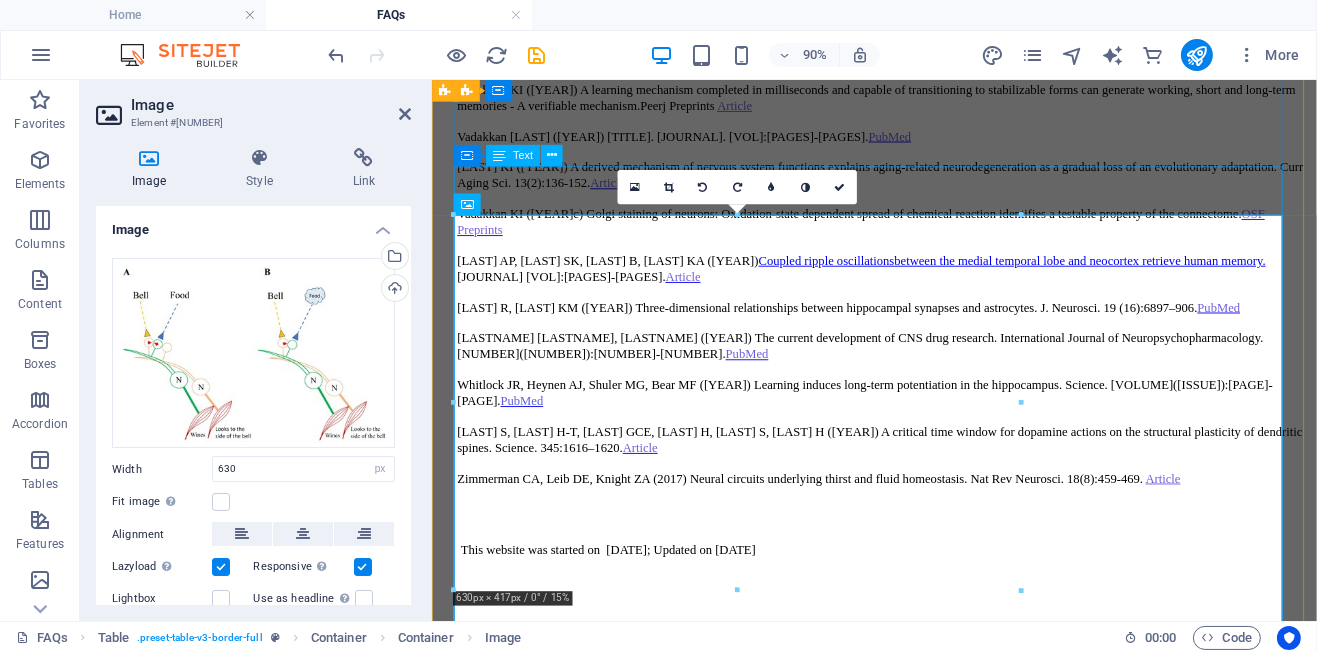 click on "Description of the solution for the black box problem described in figure [NUMBER] in the home page" at bounding box center [922, -5131] 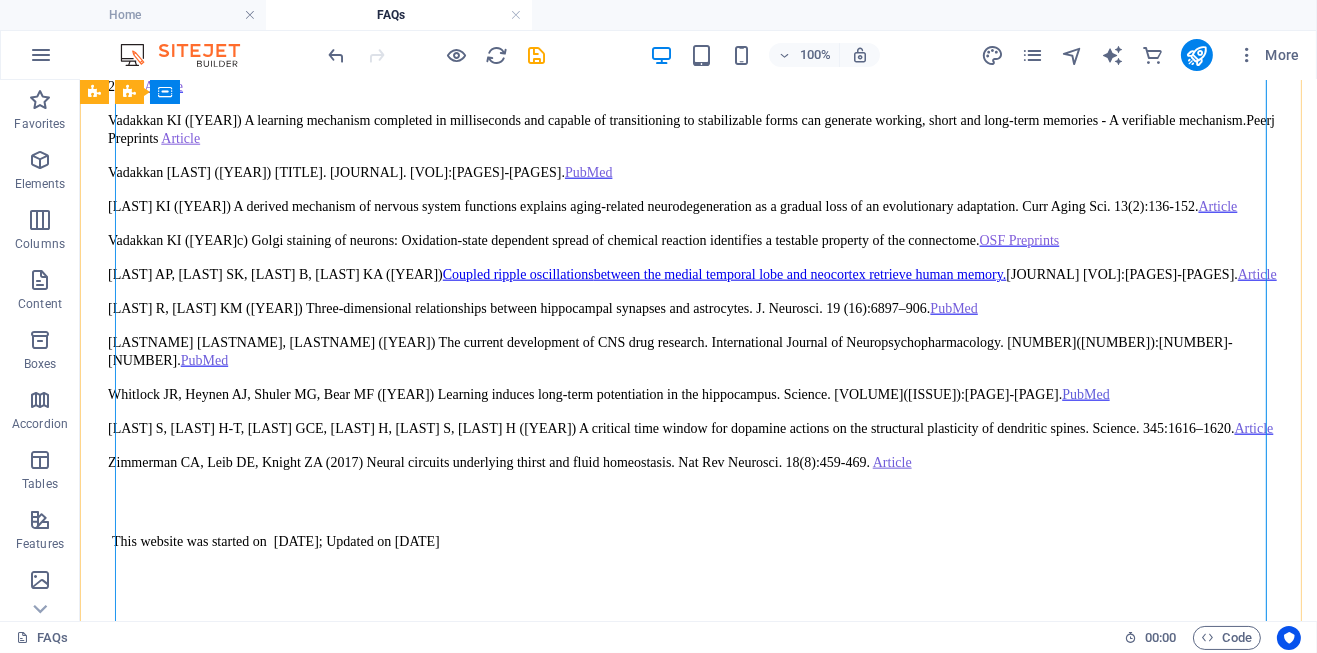 scroll, scrollTop: 47392, scrollLeft: 0, axis: vertical 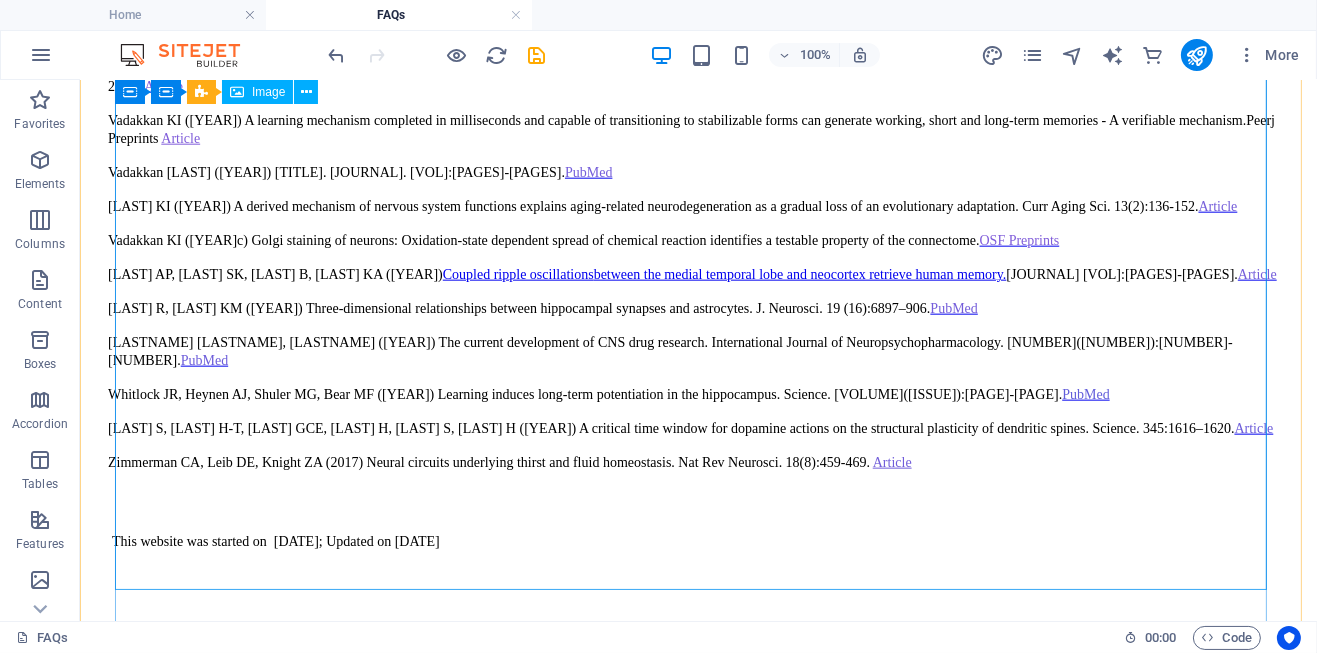 click on "Figure 21. Figure illustrating the solution based on the semblance hypothesis. A : The fact that the mean inter-spine distance exceeds the average spine diameter (Konur et al., [YEAR]) increases the likelihood that neuronal processes from different neurons—as well as non-neuronal cell processes—are present in the intervening space. When stimuli from the bell and food simultaneously arrive at adjacent (abutting) spines of different dendrites—typically from different neurons—an interaction between these spines can occur. This interaction facilitates the formation of a functional LINK during learning (indicated by red arrowheads). B" at bounding box center [697, -4277] 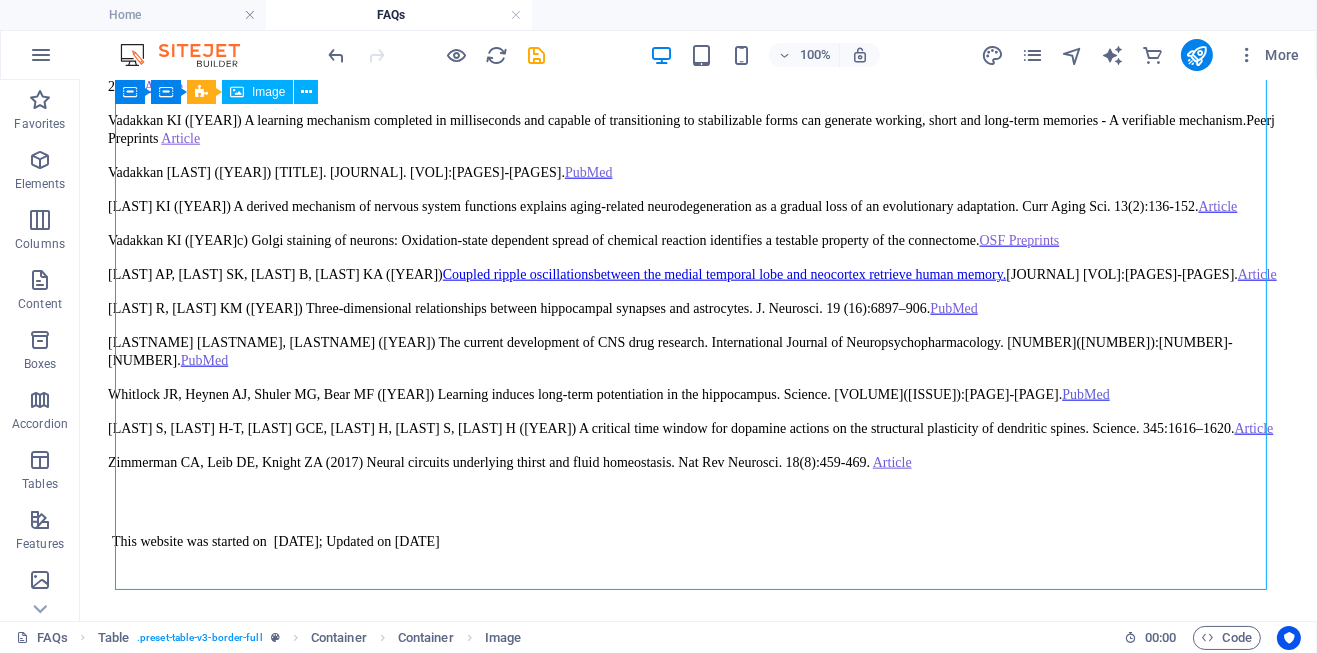 click on "Figure 21. Figure illustrating the solution based on the semblance hypothesis. A : The fact that the mean inter-spine distance exceeds the average spine diameter (Konur et al., [YEAR]) increases the likelihood that neuronal processes from different neurons—as well as non-neuronal cell processes—are present in the intervening space. When stimuli from the bell and food simultaneously arrive at adjacent (abutting) spines of different dendrites—typically from different neurons—an interaction between these spines can occur. This interaction facilitates the formation of a functional LINK during learning (indicated by red arrowheads). B" at bounding box center (697, -4277) 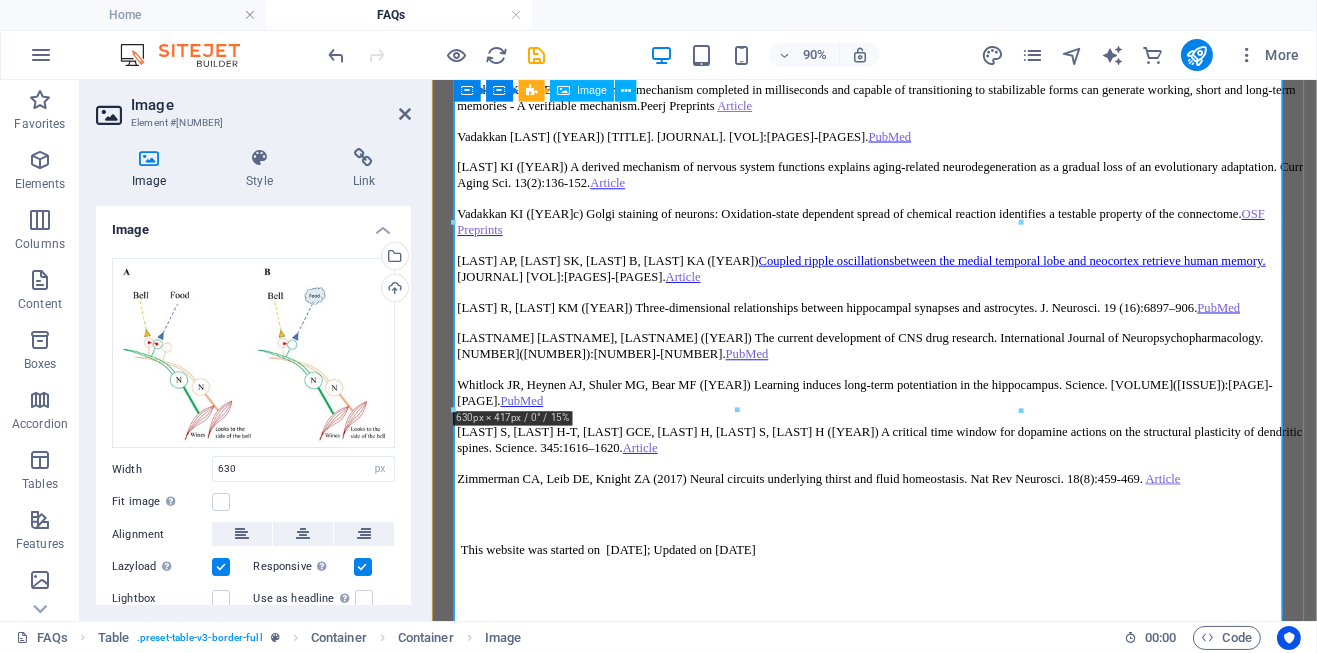 scroll, scrollTop: 55177, scrollLeft: 0, axis: vertical 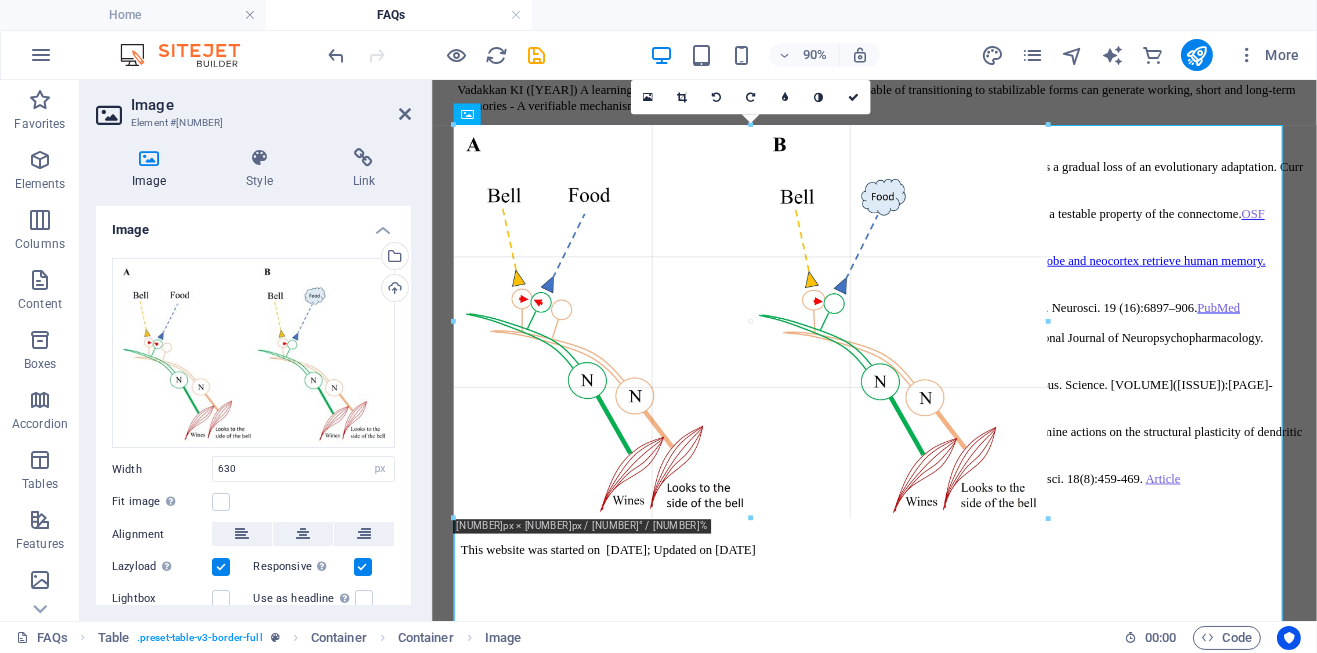 drag, startPoint x: 1019, startPoint y: 501, endPoint x: 1041, endPoint y: 514, distance: 25.553865 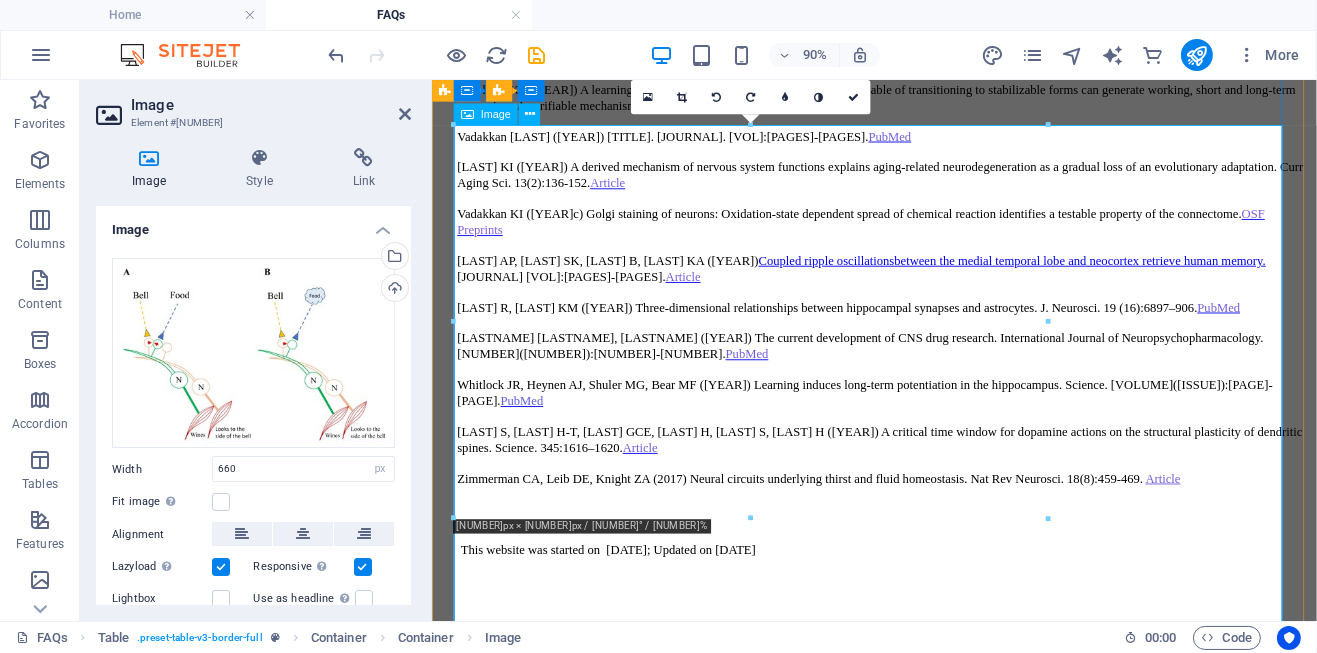 click on "Figure 21. Figure illustrating the solution based on the semblance hypothesis. A : The fact that the mean inter-spine distance exceeds the average spine diameter (Konur et al., [YEAR]) increases the likelihood that neuronal processes from different neurons—as well as non-neuronal cell processes—are present in the intervening space. When stimuli from the bell and food simultaneously arrive at adjacent (abutting) spines of different dendrites—typically from different neurons—an interaction between these spines can occur. This interaction facilitates the formation of a functional LINK during learning (indicated by red arrowheads). B" at bounding box center [922, -4769] 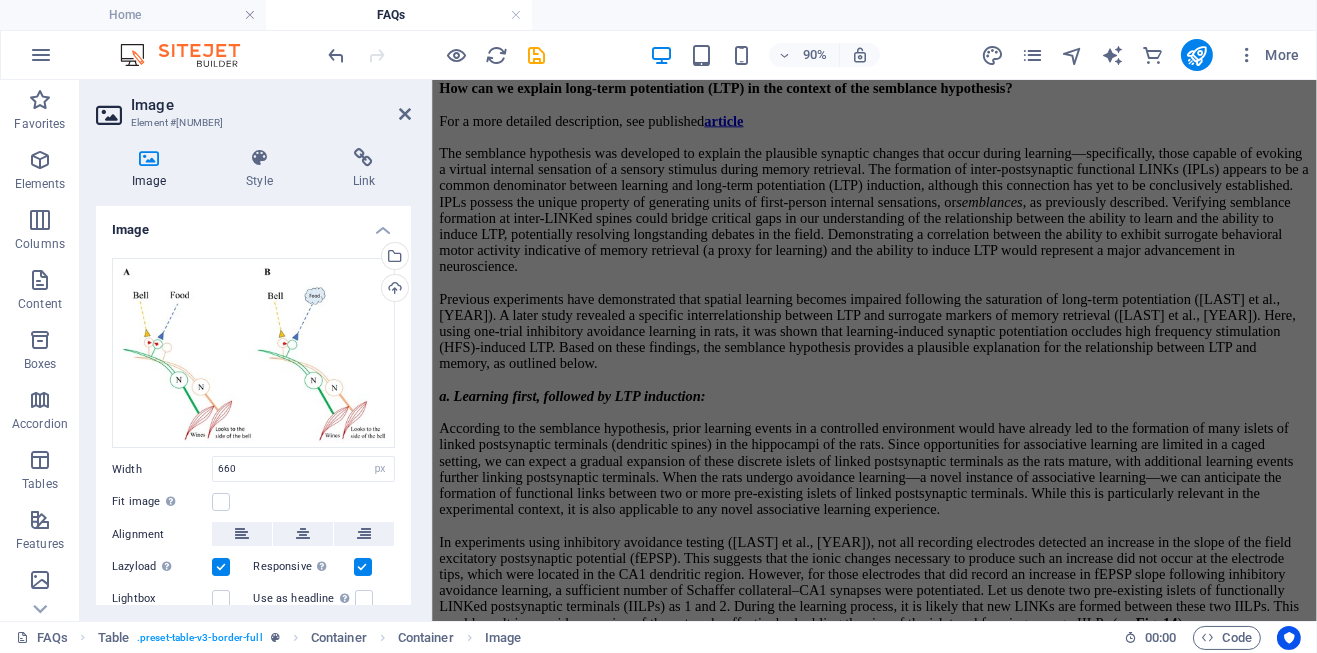 scroll, scrollTop: 23100, scrollLeft: 0, axis: vertical 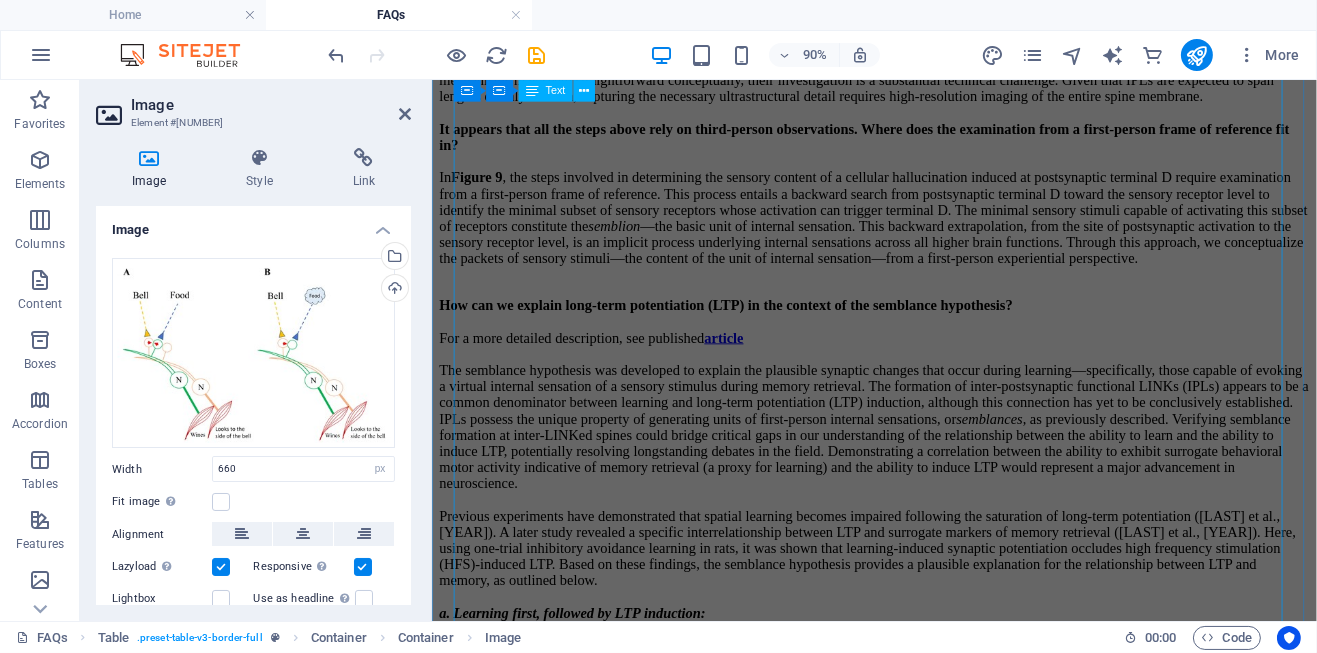 click on "The above example may not be perfect, but it offers useful insight into how a system can be tricked into hallucinating—given that a dominant sensory state is maintained. This raises an important question: how does the nervous system come to operate in this manner? Upon closer examination, we find that synapses continuously release neurotransmitters in a quantal fashion from presynaptic vesicles, which depolarize the postsynaptic spine heads, including those of the inter-LINKed spines. There are no known toxins on Earth that can completely block this quantal release (and, for our sake, let’s hope we don’t encounter any such toxins from other planets or moons!). In a system where synaptic junctions are engaged in constant quantal release, it is possible that, during the early stages of evolution, two spines (postsynaptic terminals) might have accidentally abutted, forming an inter-postsynaptic link (IPL) hallucinating Article W hy does this system need sleep? indispensable one. It must reflect a : )." at bounding box center [922, -6427] 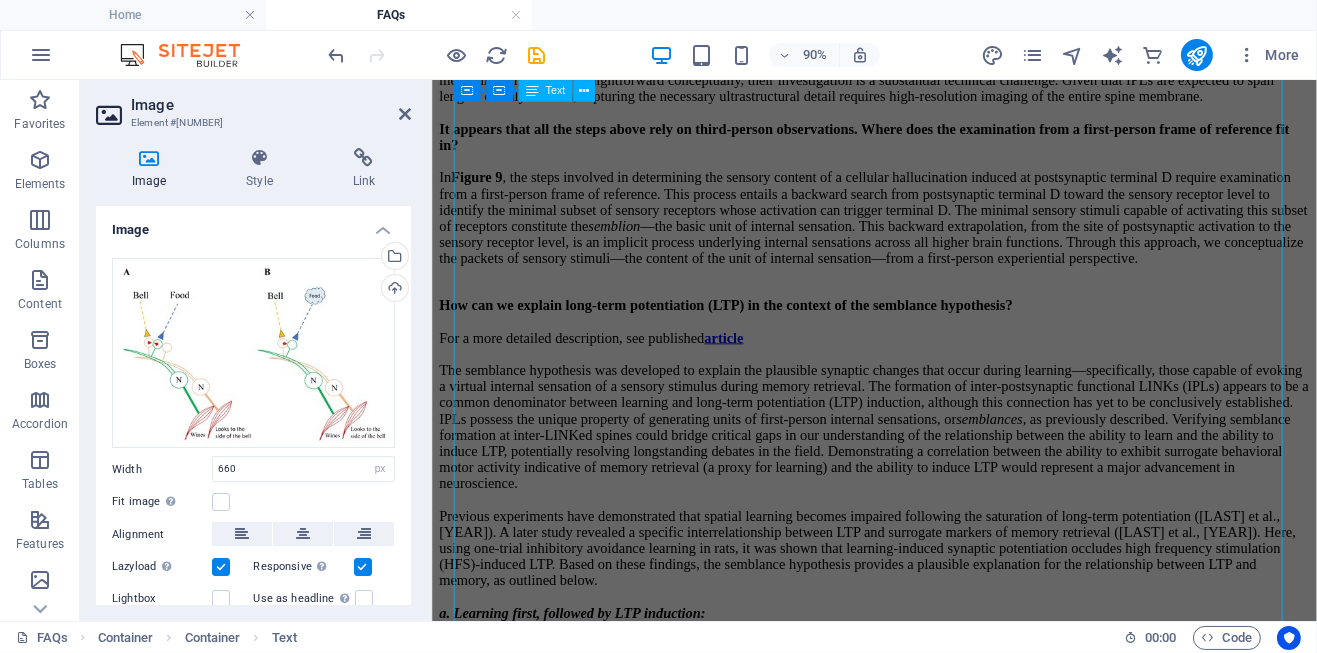 click on "The above example may not be perfect, but it offers useful insight into how a system can be tricked into hallucinating—given that a dominant sensory state is maintained. This raises an important question: how does the nervous system come to operate in this manner? Upon closer examination, we find that synapses continuously release neurotransmitters in a quantal fashion from presynaptic vesicles, which depolarize the postsynaptic spine heads, including those of the inter-LINKed spines. There are no known toxins on Earth that can completely block this quantal release (and, for our sake, let’s hope we don’t encounter any such toxins from other planets or moons!). In a system where synaptic junctions are engaged in constant quantal release, it is possible that, during the early stages of evolution, two spines (postsynaptic terminals) might have accidentally abutted, forming an inter-postsynaptic link (IPL) hallucinating Article W hy does this system need sleep? indispensable one. It must reflect a : )." at bounding box center (922, -6427) 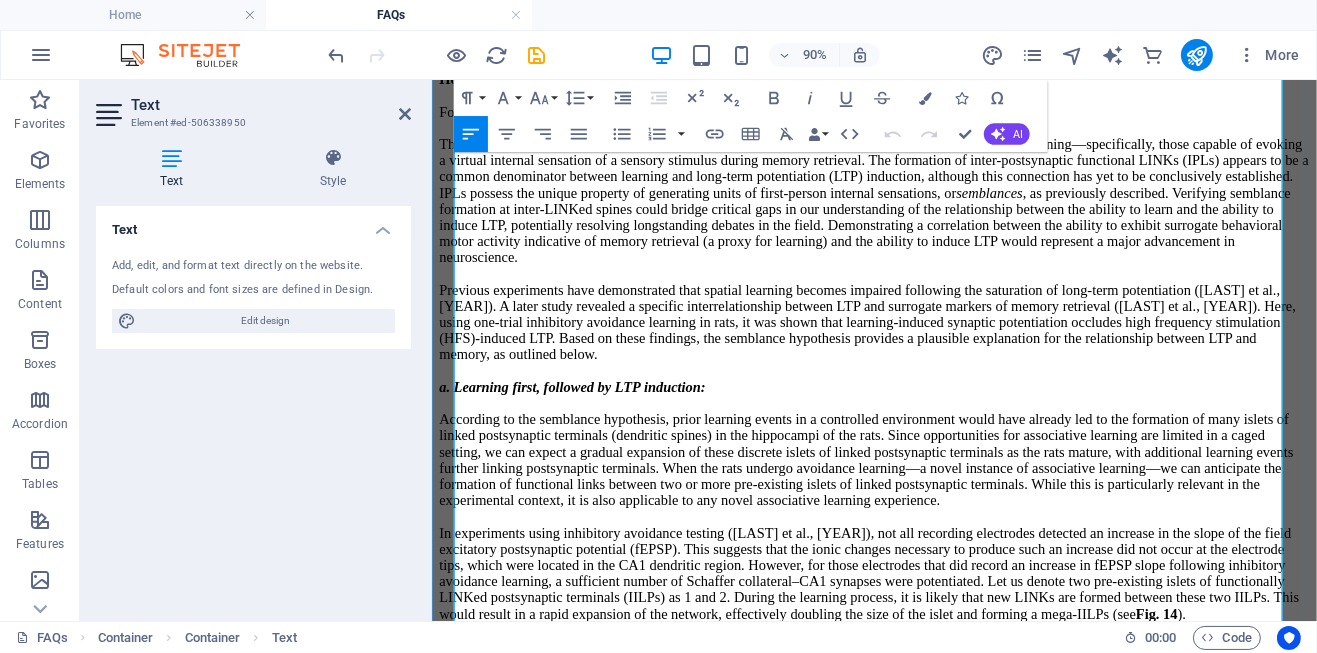 scroll, scrollTop: 23052, scrollLeft: 0, axis: vertical 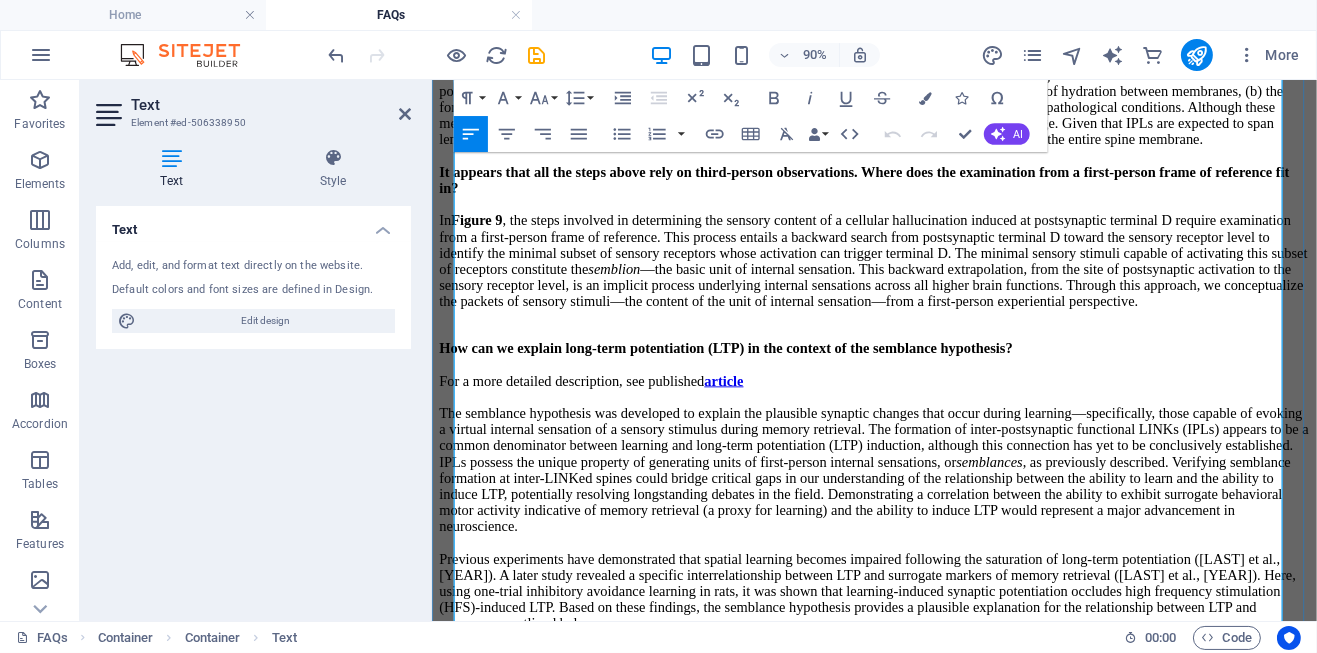 drag, startPoint x: 826, startPoint y: 490, endPoint x: 883, endPoint y: 485, distance: 57.21888 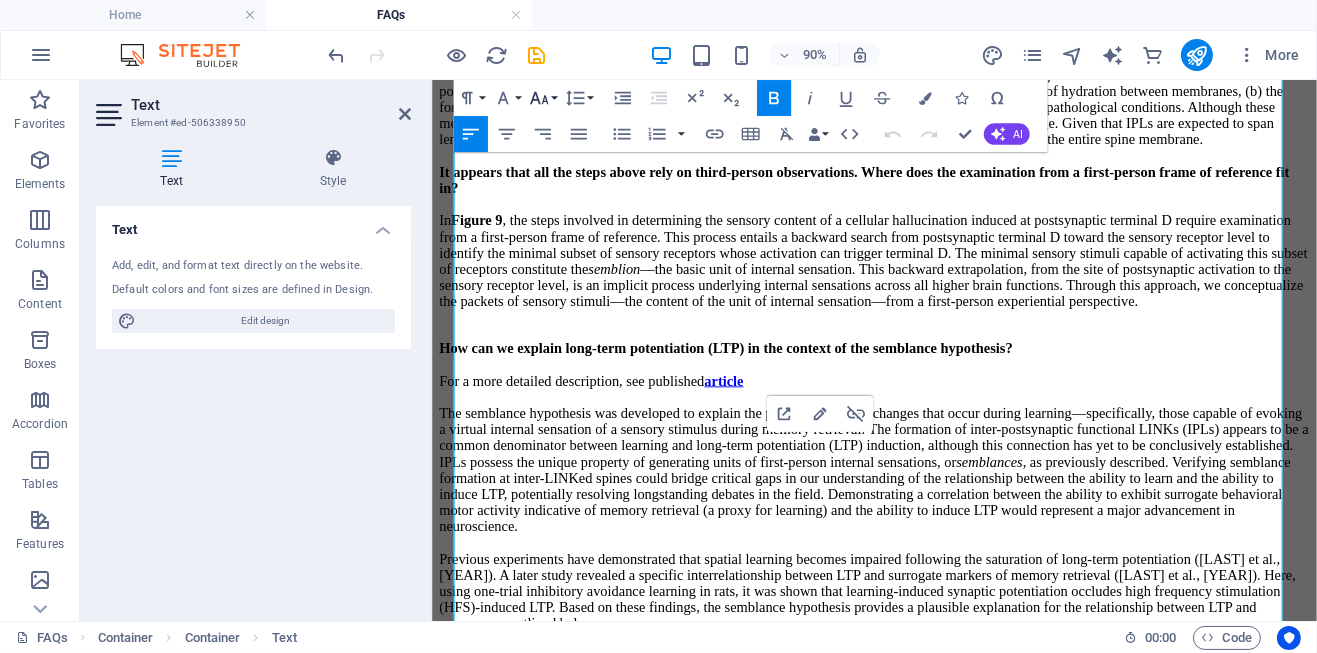 click on "Font Size" at bounding box center (543, 98) 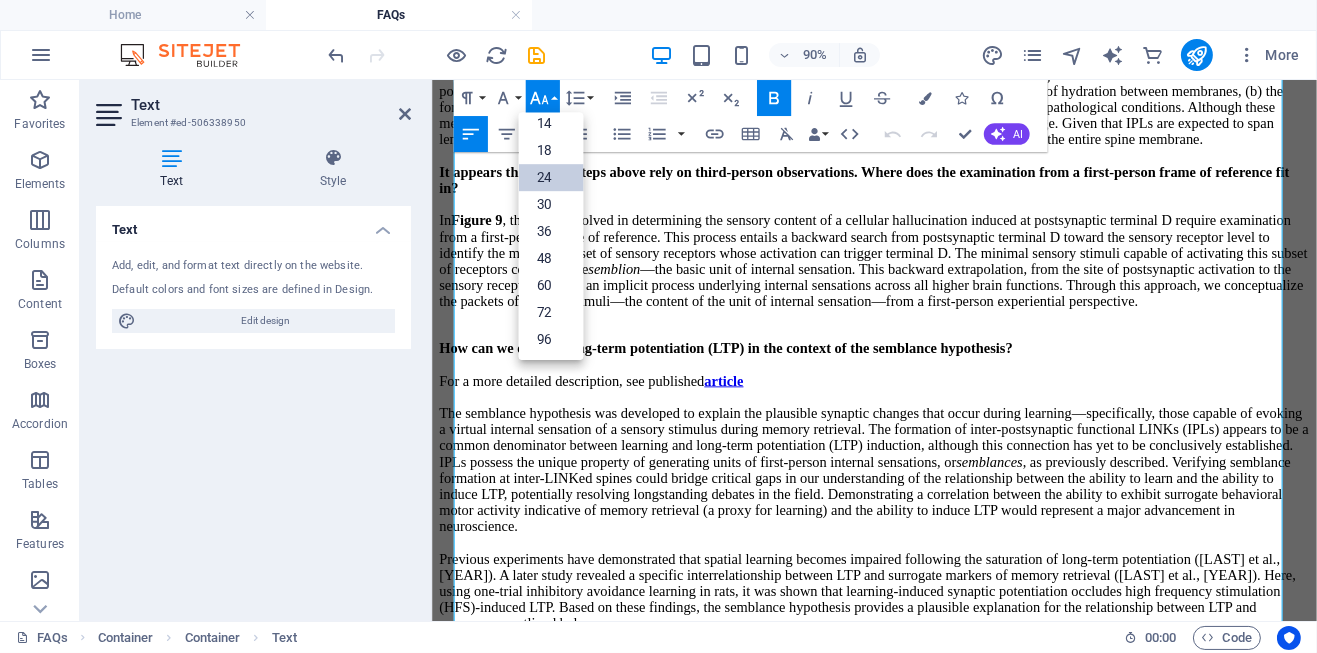 scroll, scrollTop: 160, scrollLeft: 0, axis: vertical 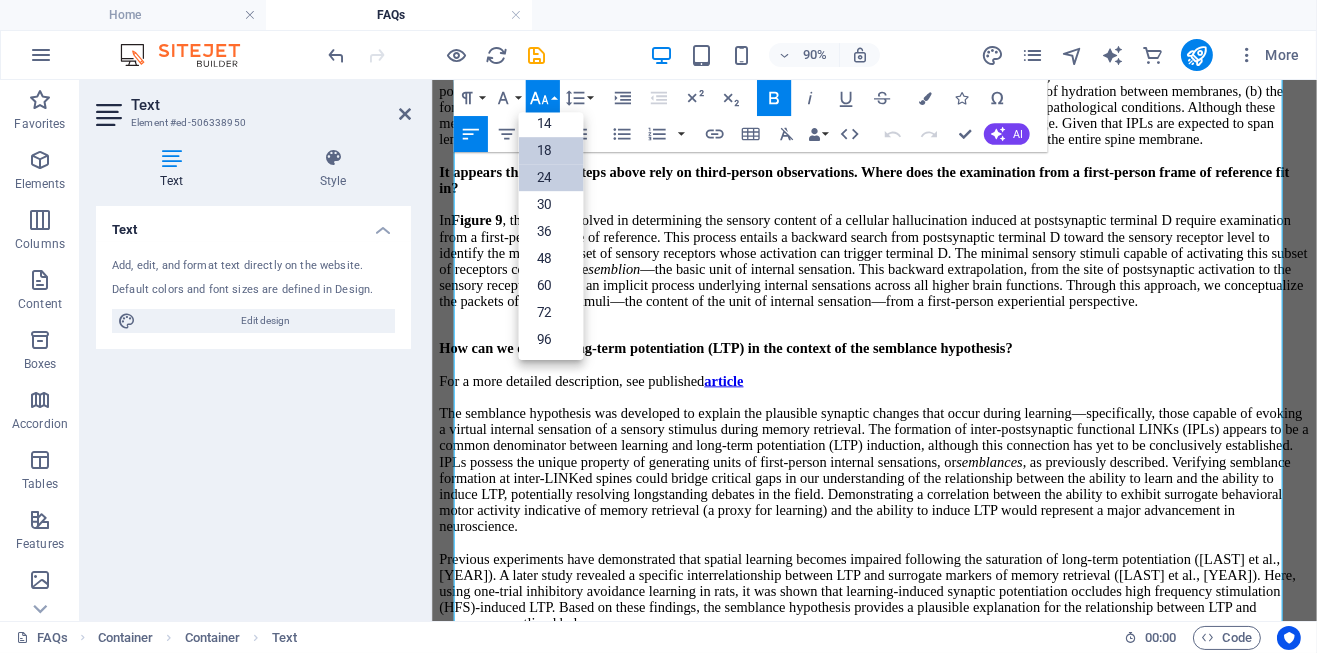 click on "18" at bounding box center [550, 151] 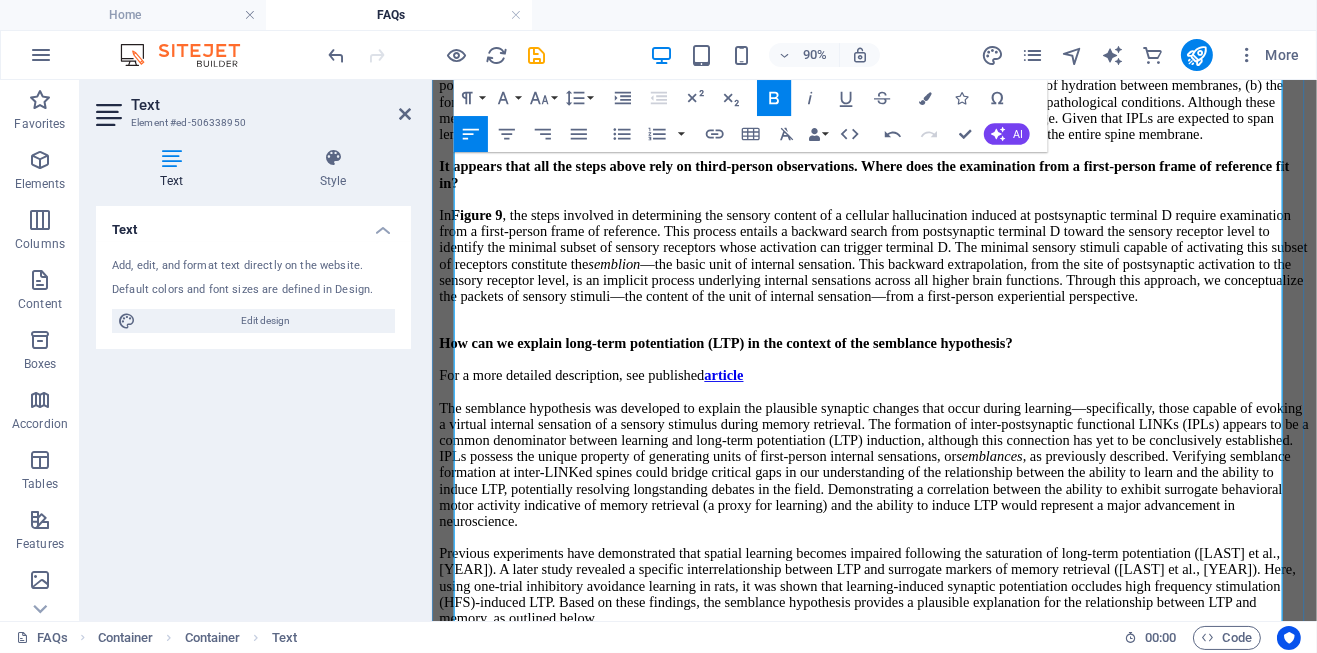 click on "Please note that the video above is not perfect. With all due respect to the veterinary doctor who performed the procedure—and after discussing it with him—allow me to offer a clarification. If the intensity of the 10" at bounding box center [918, -6295] 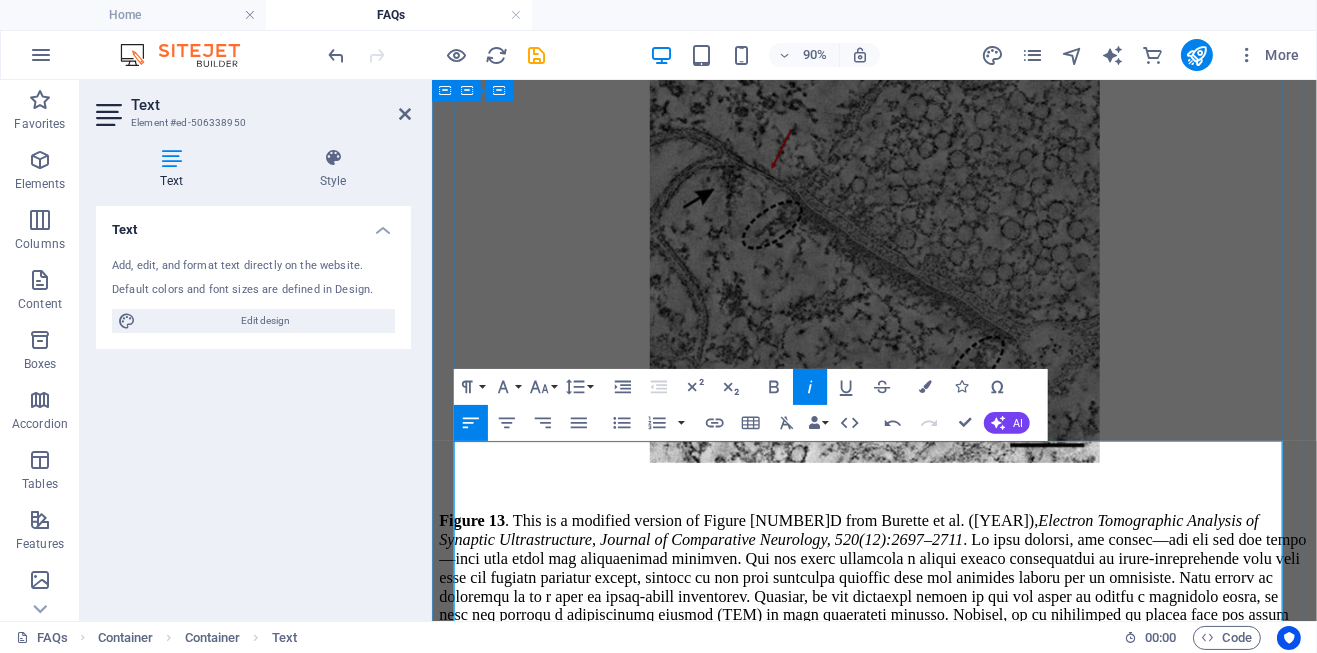 scroll, scrollTop: 21652, scrollLeft: 0, axis: vertical 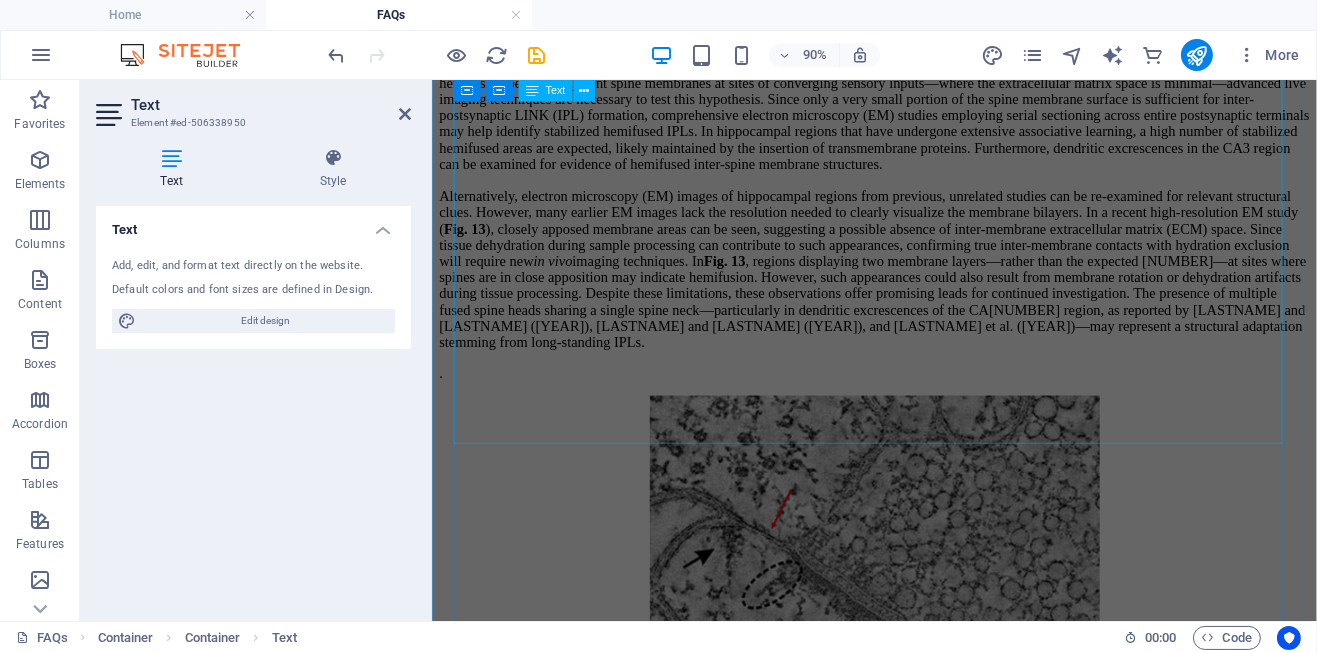 click on "It is anticipated that the fundamental units of semblances occur at the functionally inter-LINKed postsynaptic terminal (see Fig. 5 ). To fully understand this process, two key questions must be addressed: 1) How is a cellular hallucination (semblance) induced at the inter-LINKed postsynaptic terminal D , which was previously activated by the item whose memory is to be retrieved? 2) What is the sensory content of this hallucination? What is the logic behind the generation of cellular hallucinations (semblance)? Semblance refers to the mechanism by which virtual internal sensations are generated. The search for a cellular site capable of supporting such a mechanism led to the identification of the inter-postsynaptic functional LINK as a necessary requirement. As illustrated in Figure 5 , when a cue stimulus arrives at postsynaptic terminal B and reactivates the inter-postsynaptic functional LINK, it results in the activation of postsynaptic terminal D . This raises a critical question: D C ? D C C D" at bounding box center [922, -6574] 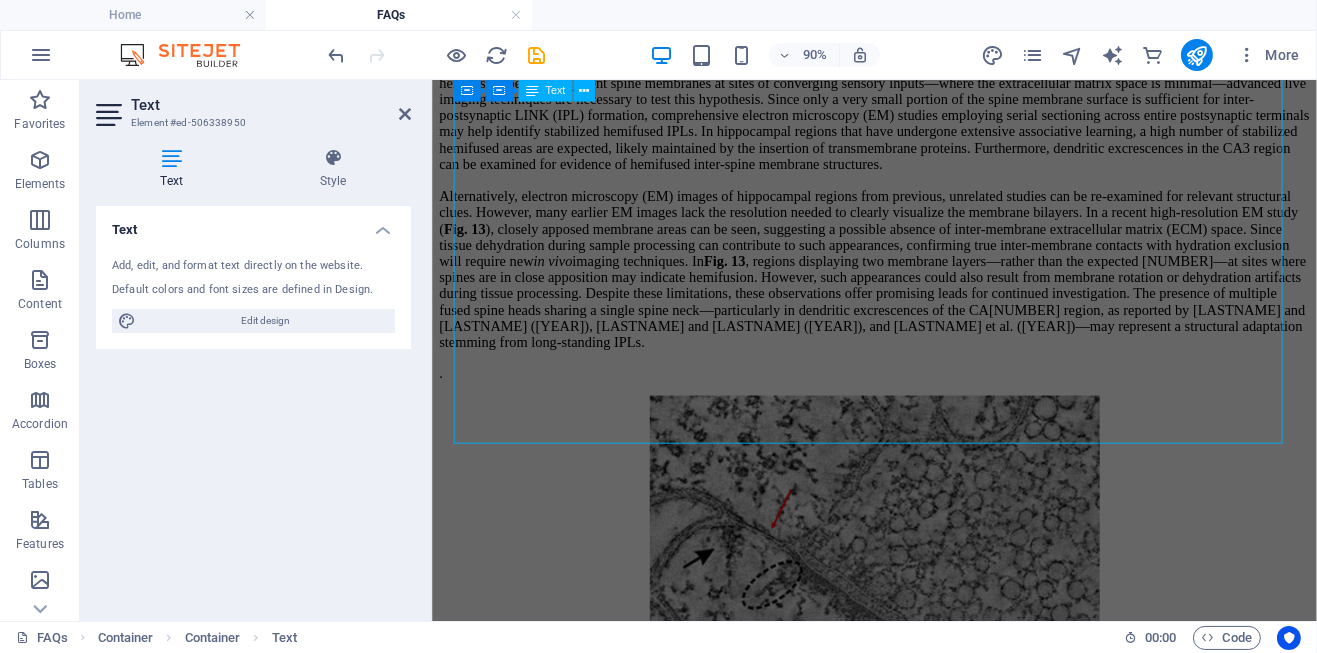 click on "It is anticipated that the fundamental units of semblances occur at the functionally inter-LINKed postsynaptic terminal (see Fig. 5 ). To fully understand this process, two key questions must be addressed: 1) How is a cellular hallucination (semblance) induced at the inter-LINKed postsynaptic terminal D , which was previously activated by the item whose memory is to be retrieved? 2) What is the sensory content of this hallucination? What is the logic behind the generation of cellular hallucinations (semblance)? Semblance refers to the mechanism by which virtual internal sensations are generated. The search for a cellular site capable of supporting such a mechanism led to the identification of the inter-postsynaptic functional LINK as a necessary requirement. As illustrated in Figure 5 , when a cue stimulus arrives at postsynaptic terminal B and reactivates the inter-postsynaptic functional LINK, it results in the activation of postsynaptic terminal D . This raises a critical question: D C ? D C C D" at bounding box center (922, -6574) 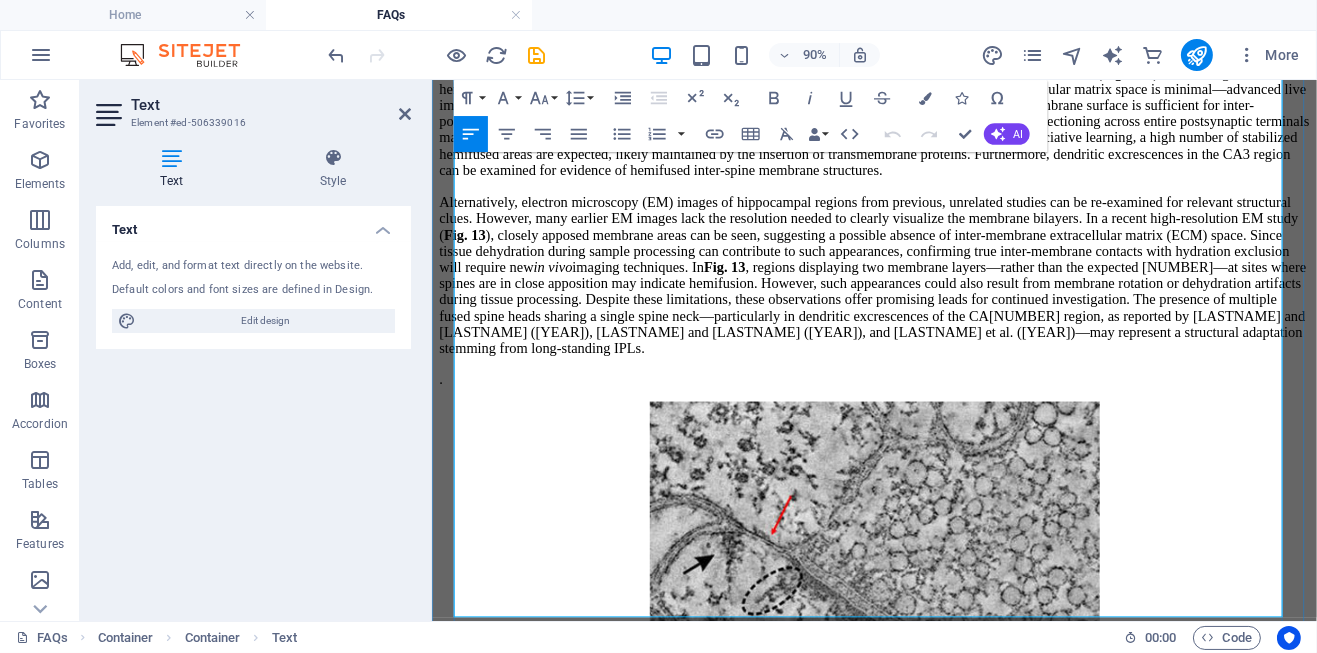 scroll, scrollTop: 21446, scrollLeft: 0, axis: vertical 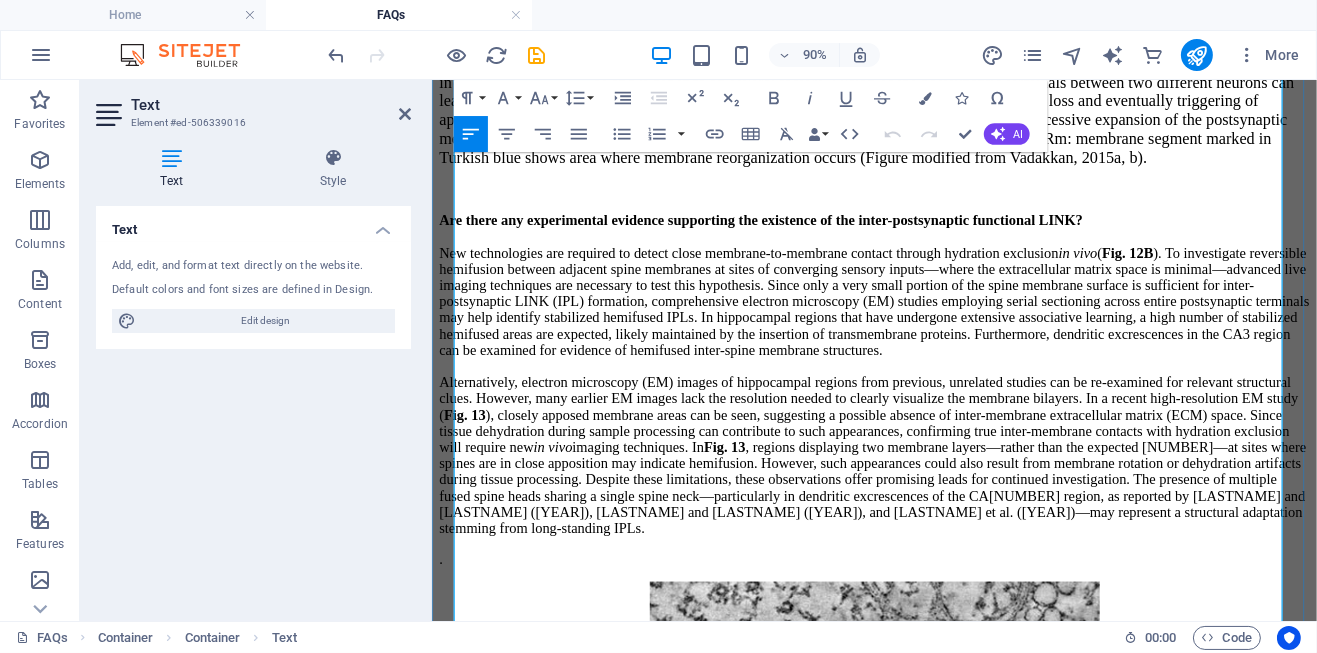 drag, startPoint x: 1153, startPoint y: 508, endPoint x: 1209, endPoint y: 501, distance: 56.435802 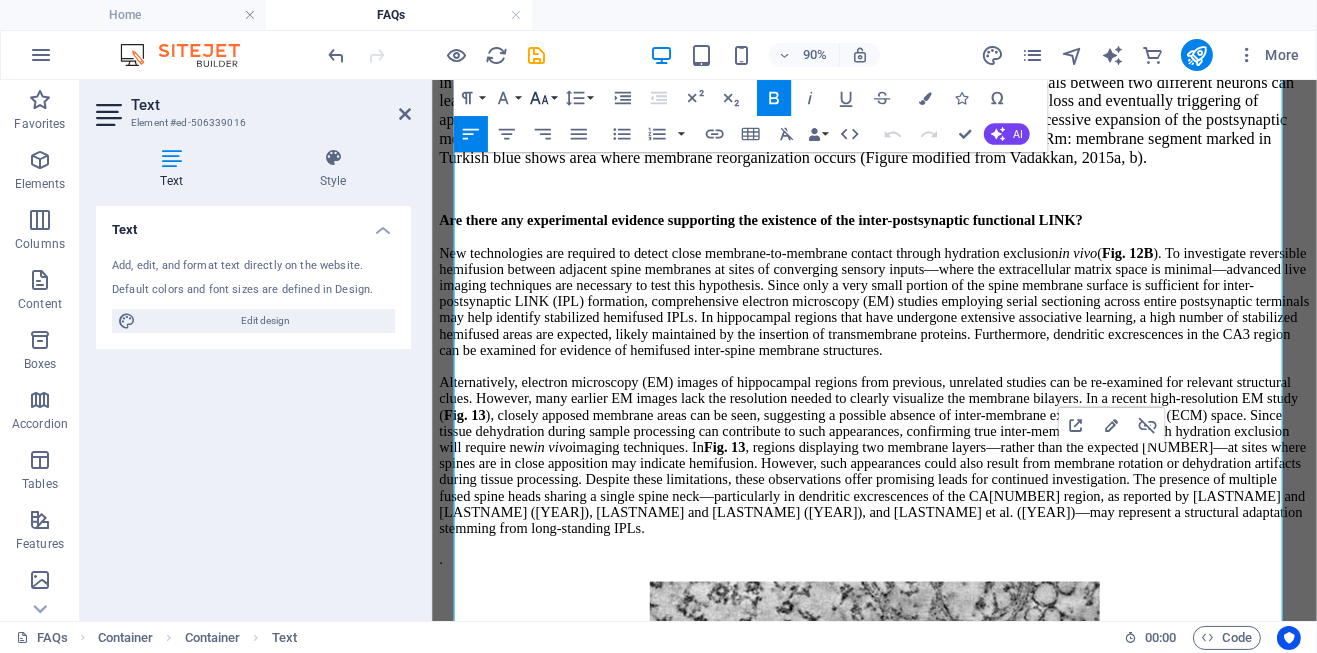 click 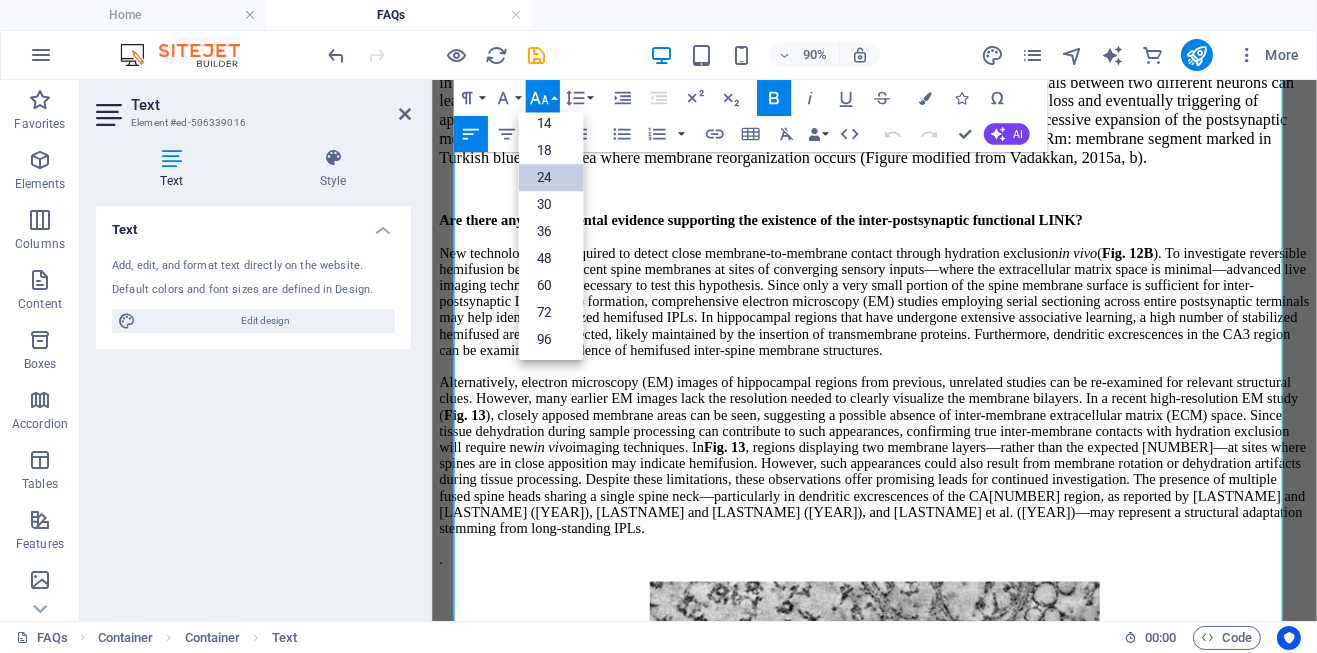 scroll, scrollTop: 160, scrollLeft: 0, axis: vertical 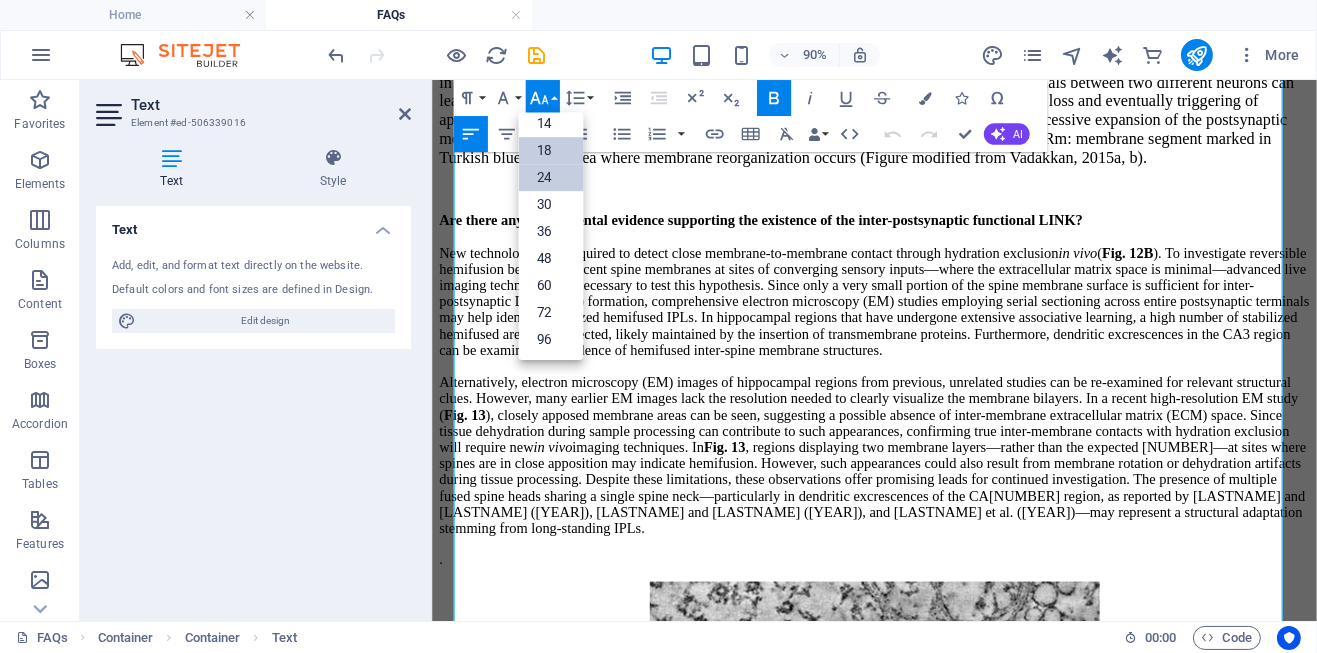 click on "18" at bounding box center (550, 151) 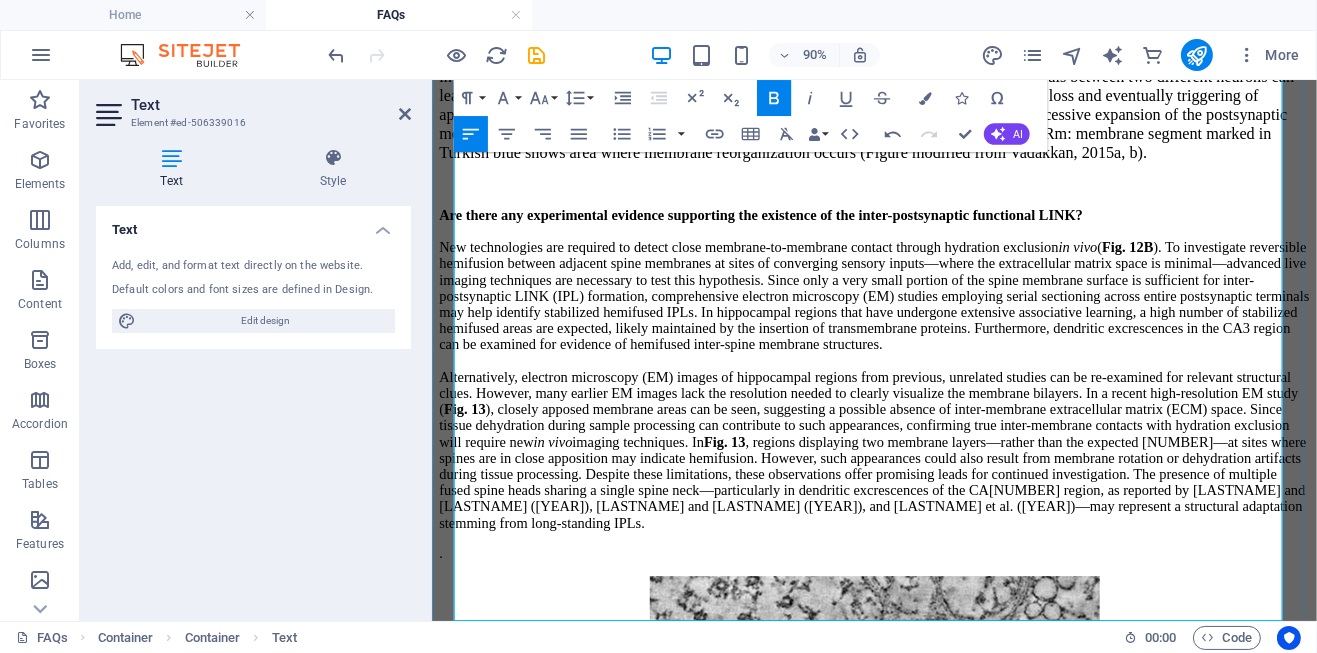 click on "The inter-LINKed spine heads—like all other postsynaptic terminals—are continuously depolarized by quantally released neurotransmitter molecules, even during sleep. This persistent background activity establishes the dominant state of the system. It is this state that enables a laterally arriving depolarization via the inter-postsynaptic LINK (IPL) to trick the inter-LINKed spine into perceiving that it is receiving sensory input from its own presynaptic terminal—thus creating a cellular-level hallucination . To get a clear grasp of "tricking a system to hallucinate" effect, it is necessary to prime our brains with the following example. The following condition maintains certain dominant state of the system at the background level that facilitates induction of internal misrepresentations. How pickpockets exploit sensory dominance? A compelling real-life example of this principle can be seen in the tactics employed by pickpockets. When I was in sixth grade, we read The Adventures of Tom Sawyer" at bounding box center [922, -6058] 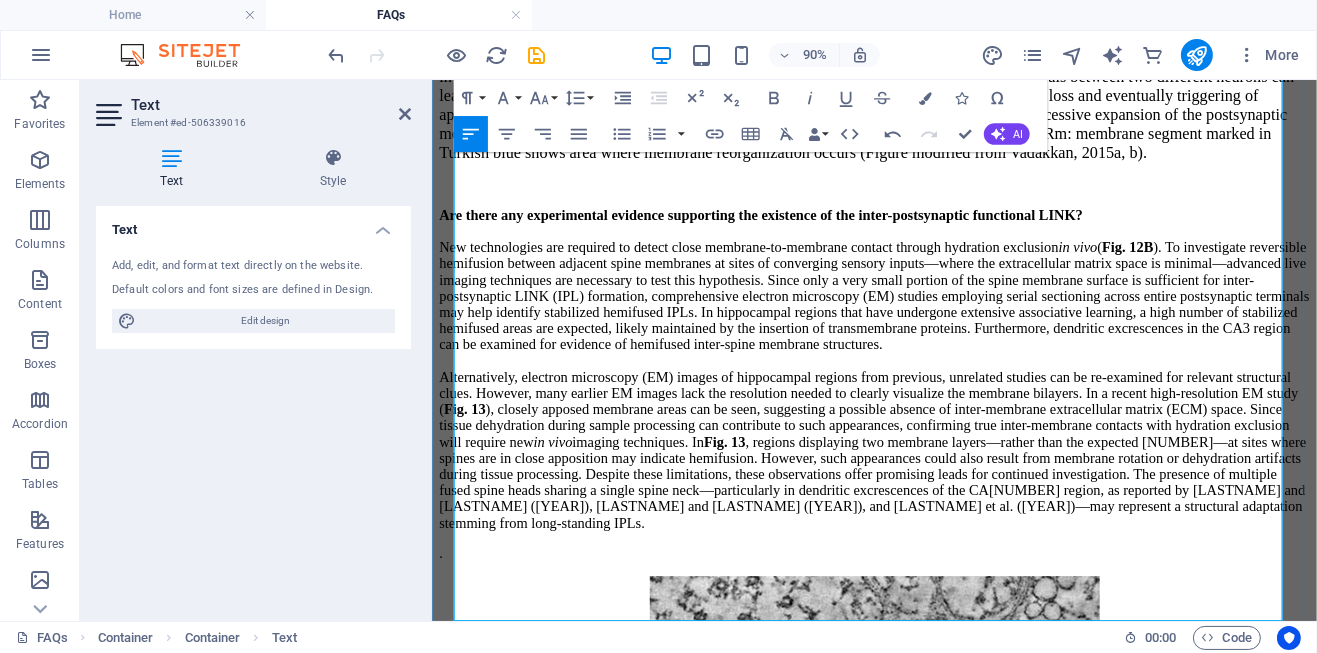 click on "A modern version of this phenomenon can be observed in a video demonstration ( Video ). The video shows that pickpockets are especially successful when the victim is walking up or down stairs. In such situations, the brain is already processing regular sensory input from movement. This ongoing, familiar background activity creates a dominant sensory state. As a result, when the pickpocket makes contact, the brain interprets it as part of the expected stimuli—effectively hallucinating that nothing unusual is happening. This example highlights how maintaining a dominant state of background sensory activity can trick the nervous system into misinterpreting new inputs, allowing a deceptive event to go unnoticed." at bounding box center (922, -5845) 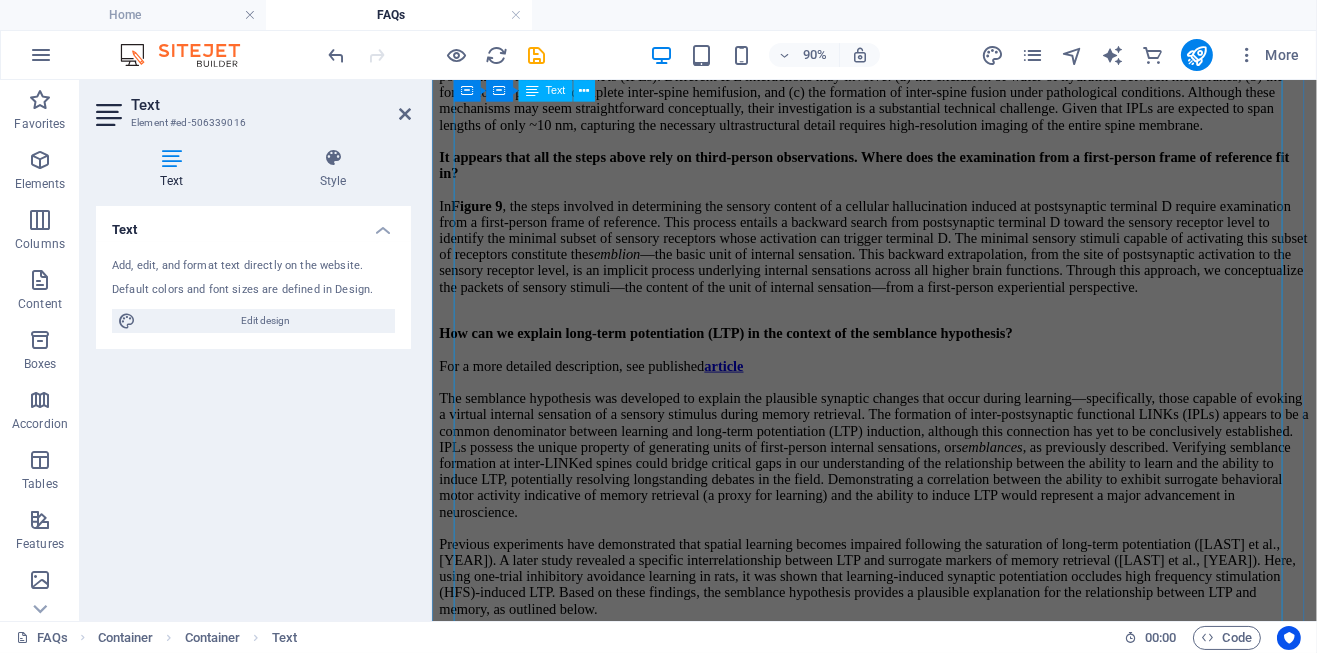 scroll, scrollTop: 23146, scrollLeft: 0, axis: vertical 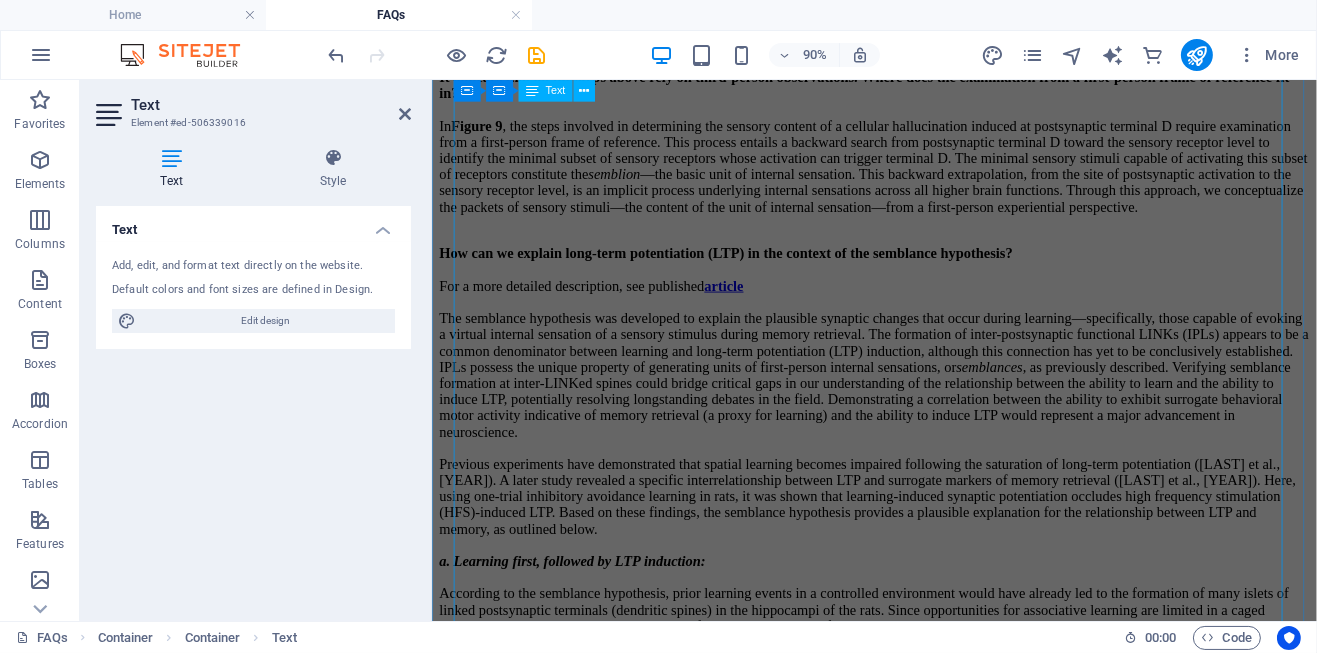 click on "The above example may not be perfect, but it offers useful insight into how a system can be tricked into hallucinating—given that a dominant sensory state is maintained. This raises an important question: how does the nervous system come to operate in this manner? Upon closer examination, we find that synapses continuously release neurotransmitters in a quantal fashion from presynaptic vesicles, which depolarize the postsynaptic spine heads, including those of the inter-LINKed spines. There are no known toxins on Earth that can completely block this quantal release (and, for our sake, let’s hope we don’t encounter any such toxins from other planets or moons!). In a system where synaptic junctions are engaged in constant quantal release, it is possible that, during the early stages of evolution, two spines (postsynaptic terminals) might have accidentally abutted, forming an inter-postsynaptic link (IPL) hallucinating Article W hy does this system need sleep? indispensable one. It must reflect a : )." at bounding box center (922, -6482) 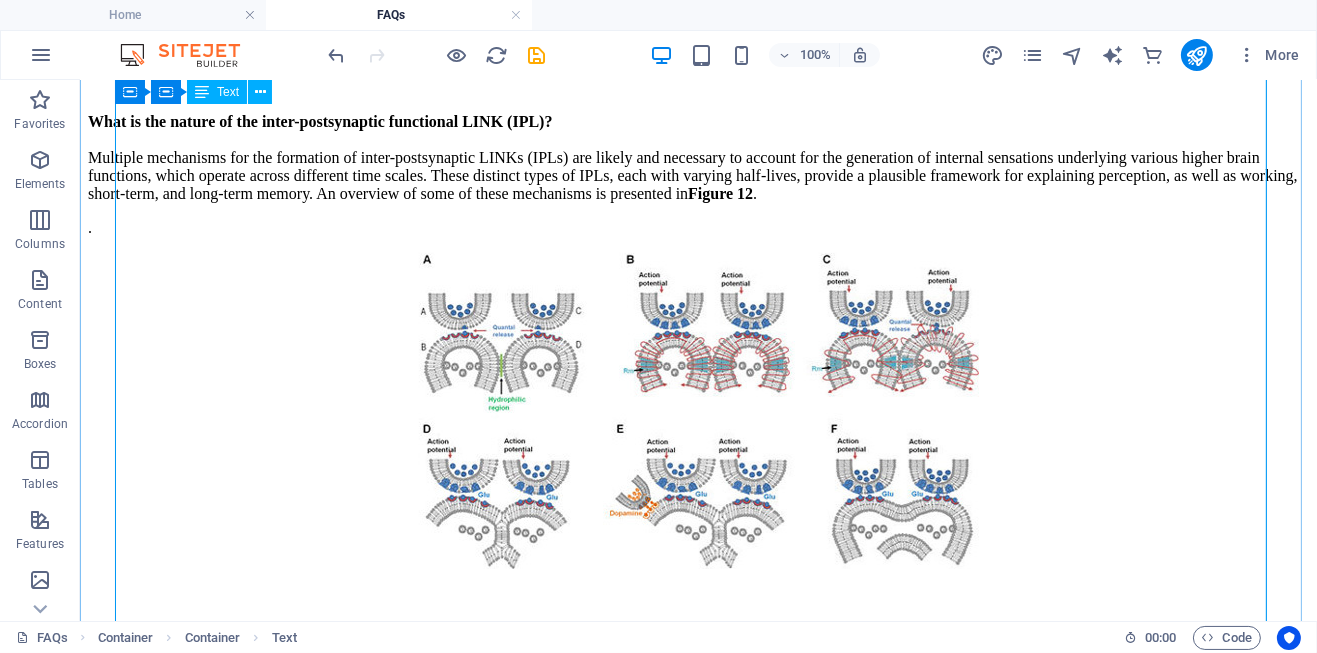 scroll, scrollTop: 19530, scrollLeft: 0, axis: vertical 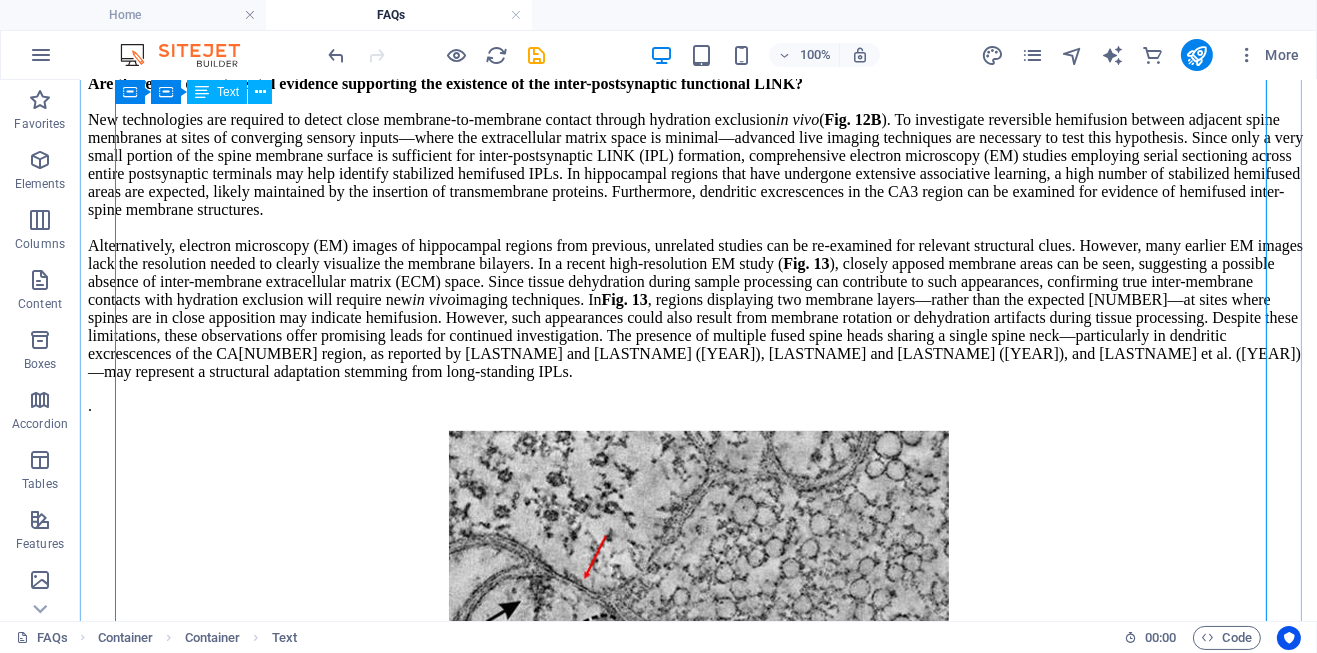 click on "The above example may not be perfect, but it offers useful insight into how a system can be tricked into hallucinating—given that a dominant sensory state is maintained. This raises an important question: how does the nervous system come to operate in this manner? Upon closer examination, we find that synapses continuously release neurotransmitters in a quantal fashion from presynaptic vesicles, which depolarize the postsynaptic spine heads, including those of the inter-LINKed spines. There are no known toxins on Earth that can completely block this quantal release (and, for our sake, let’s hope we don’t encounter any such toxins from other planets or moons!). In a system where synaptic junctions are engaged in constant quantal release, it is possible that, during the early stages of evolution, two spines (postsynaptic terminals) might have accidentally abutted, forming an inter-postsynaptic link (IPL) hallucinating Article W hy does this system need sleep? indispensable one. It must reflect a : )." at bounding box center (697, -4522) 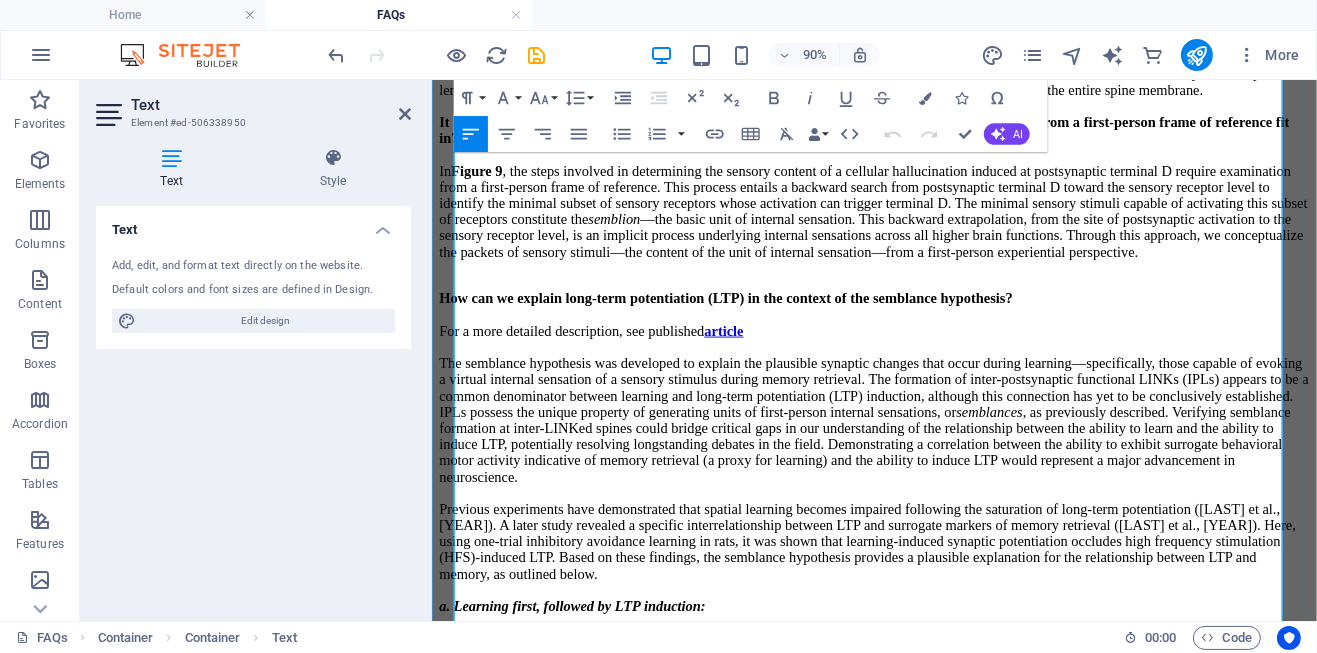 scroll, scrollTop: 23142, scrollLeft: 0, axis: vertical 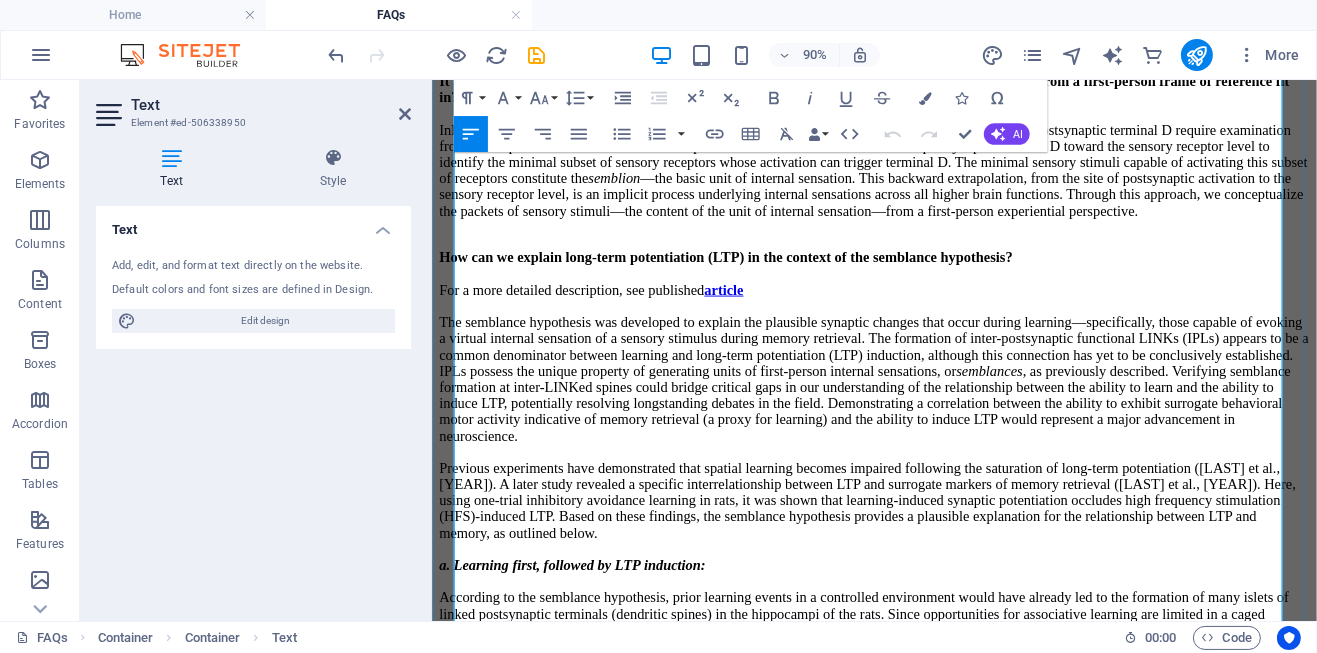 drag, startPoint x: 823, startPoint y: 388, endPoint x: 873, endPoint y: 388, distance: 50 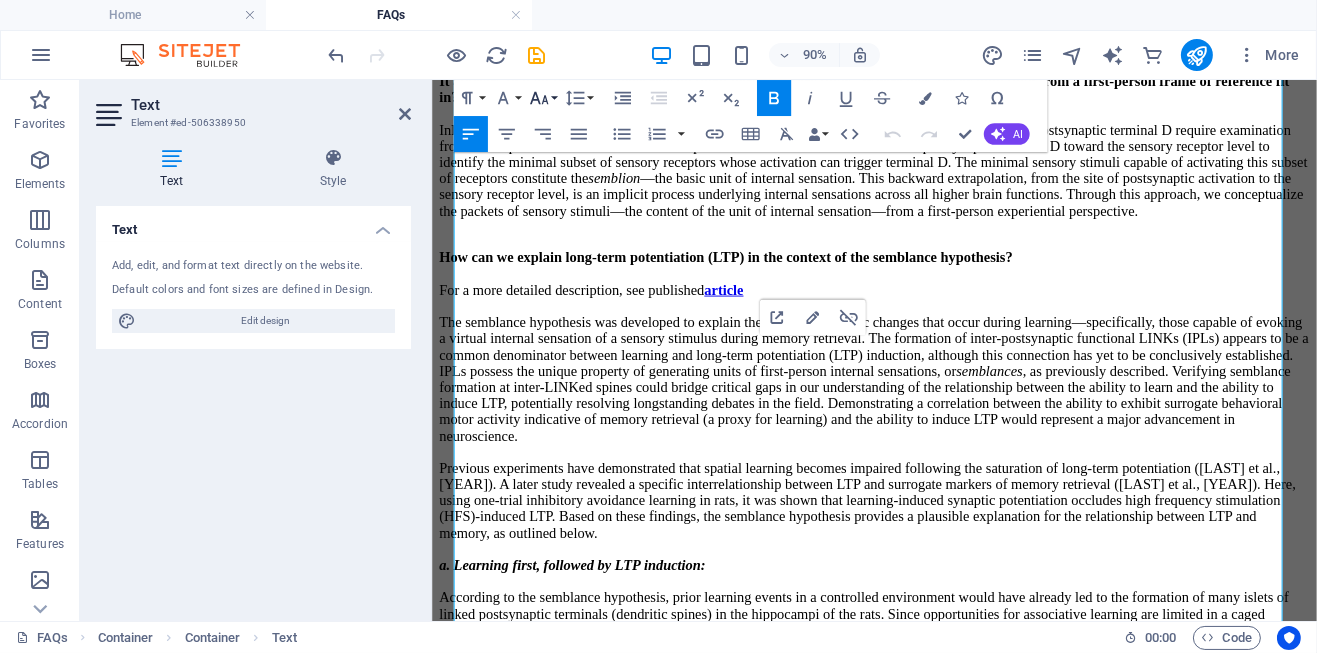click on "Font Size" at bounding box center [543, 98] 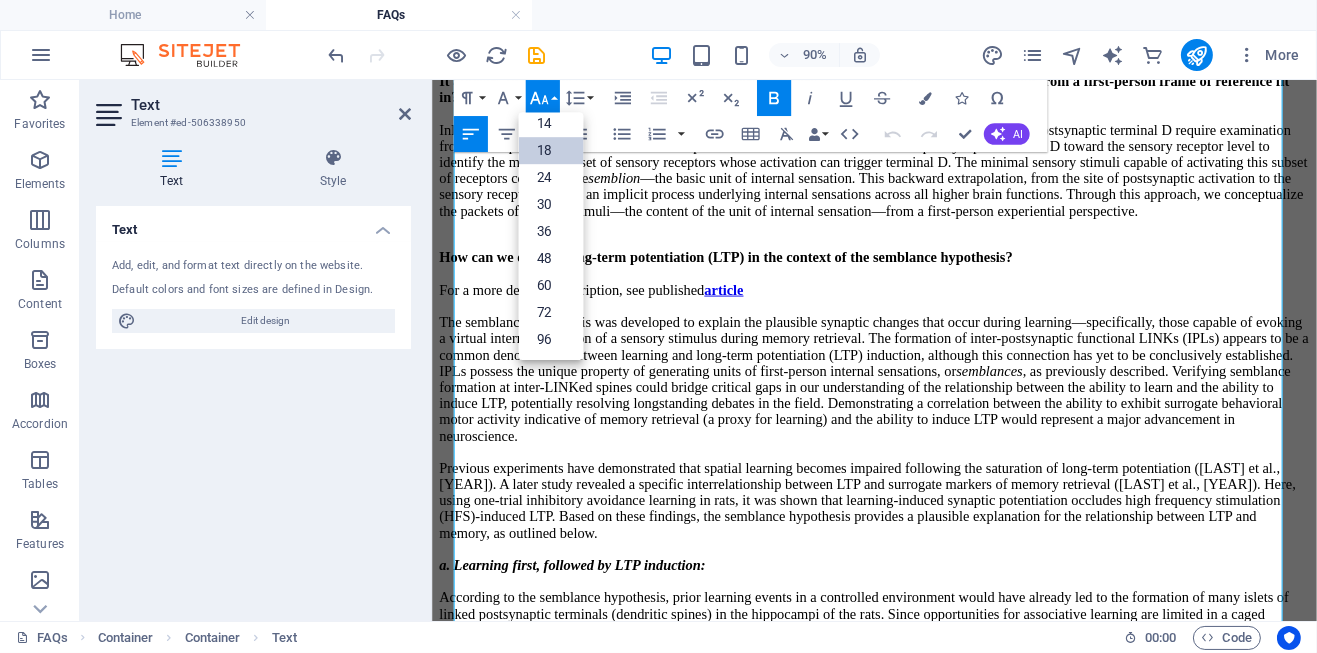 scroll, scrollTop: 0, scrollLeft: 0, axis: both 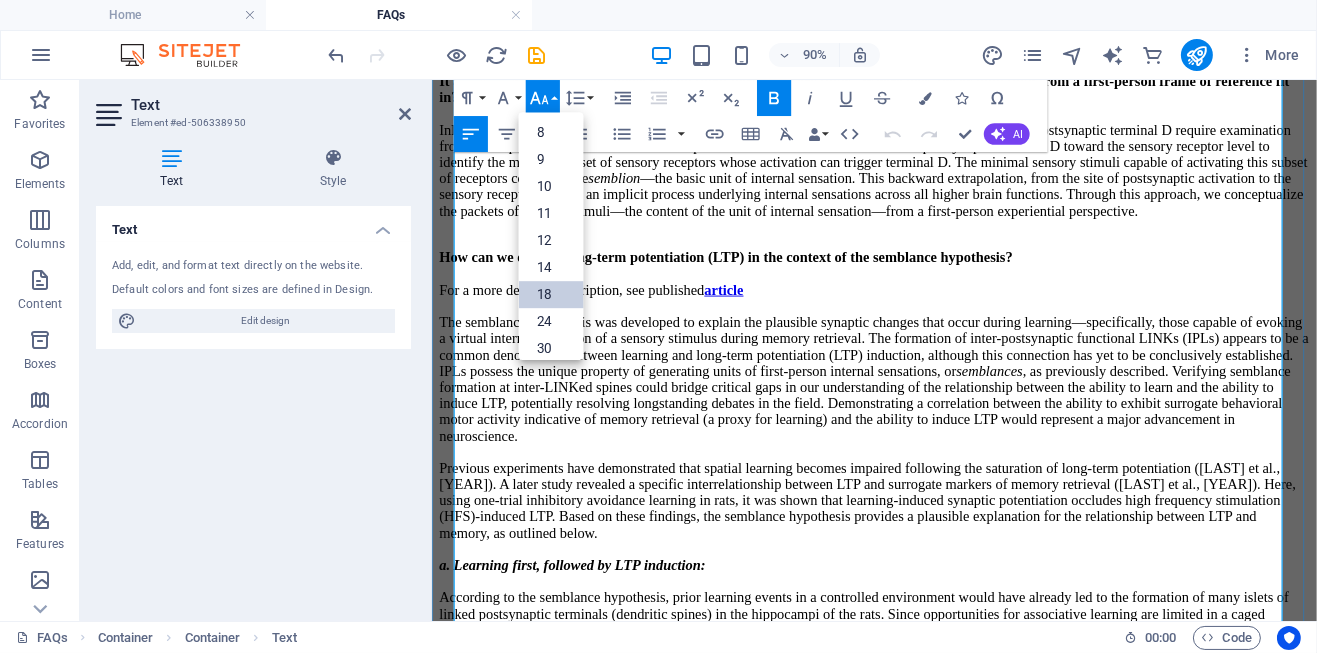 click on "Masking sensory input during injections in animals : A real-world example that can describe the importance of maintaining a dominant sensory state of the system for its optimal function can be seen in veterinary practice. A common technique for administering injections to animals involves first patting the intended injection site, followed by tapping the area repeatedly with moderate intensity. By doing this—say, tapping ten times—the tapping becomes the expected, dominant sensory input at that location. When the needle is inserted on the eleventh contact, the animal is less likely to notice it, as the nervous system interprets the sensation as yet another tap ( Video ). Please note that the video above is not perfect. With all due respect to the veterinary doctor who performed the procedure—and after discussing it with him—allow me to offer a clarification. If the intensity of the 10 th tap had been equal to that of the needle insertion on the 11 th" at bounding box center [922, -6398] 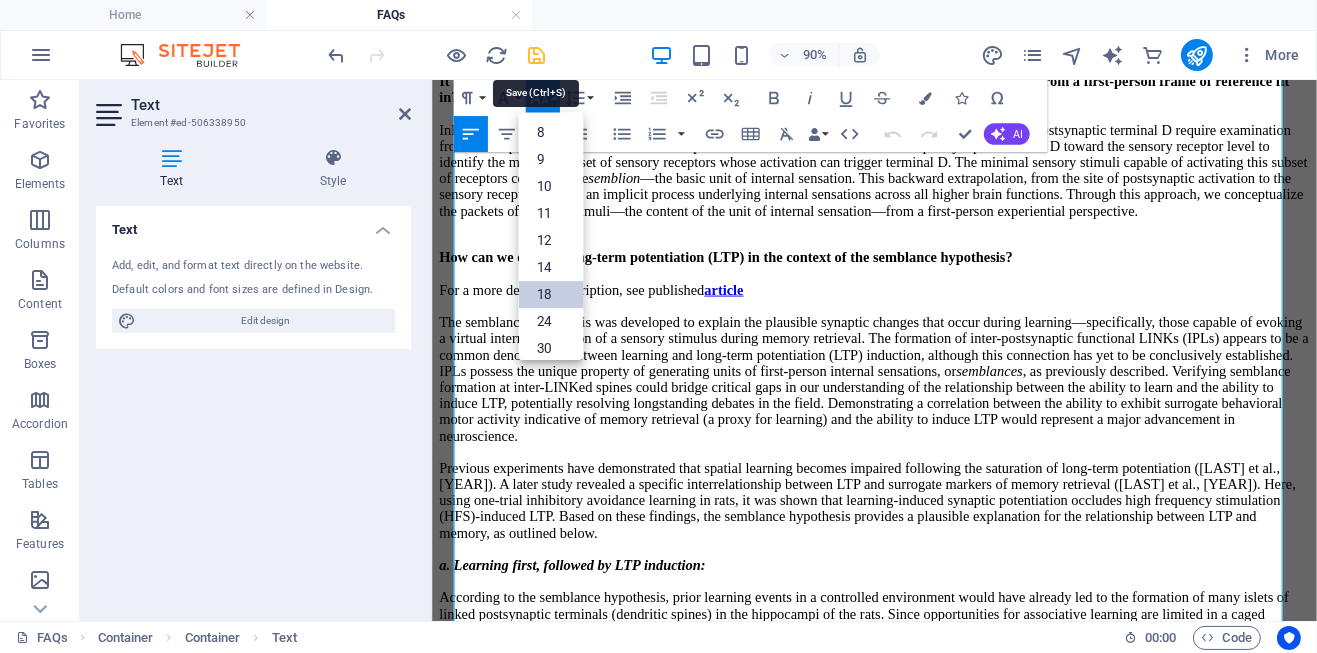 click at bounding box center [537, 55] 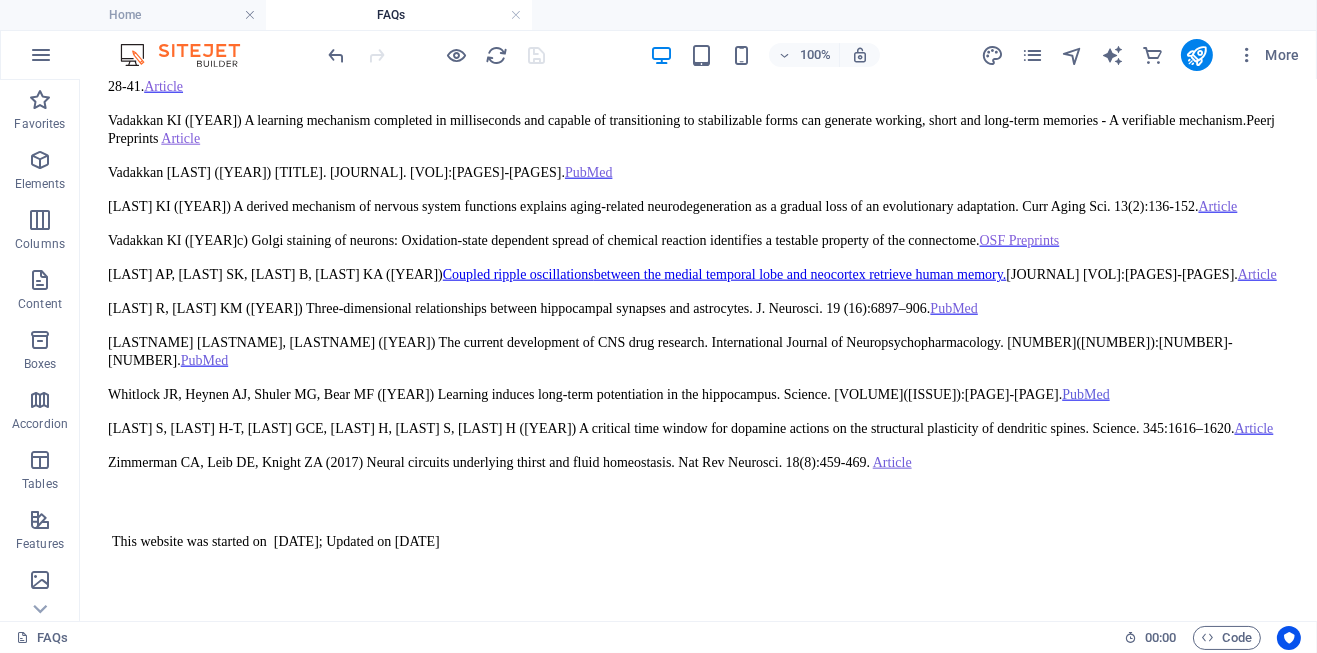 scroll, scrollTop: 47327, scrollLeft: 0, axis: vertical 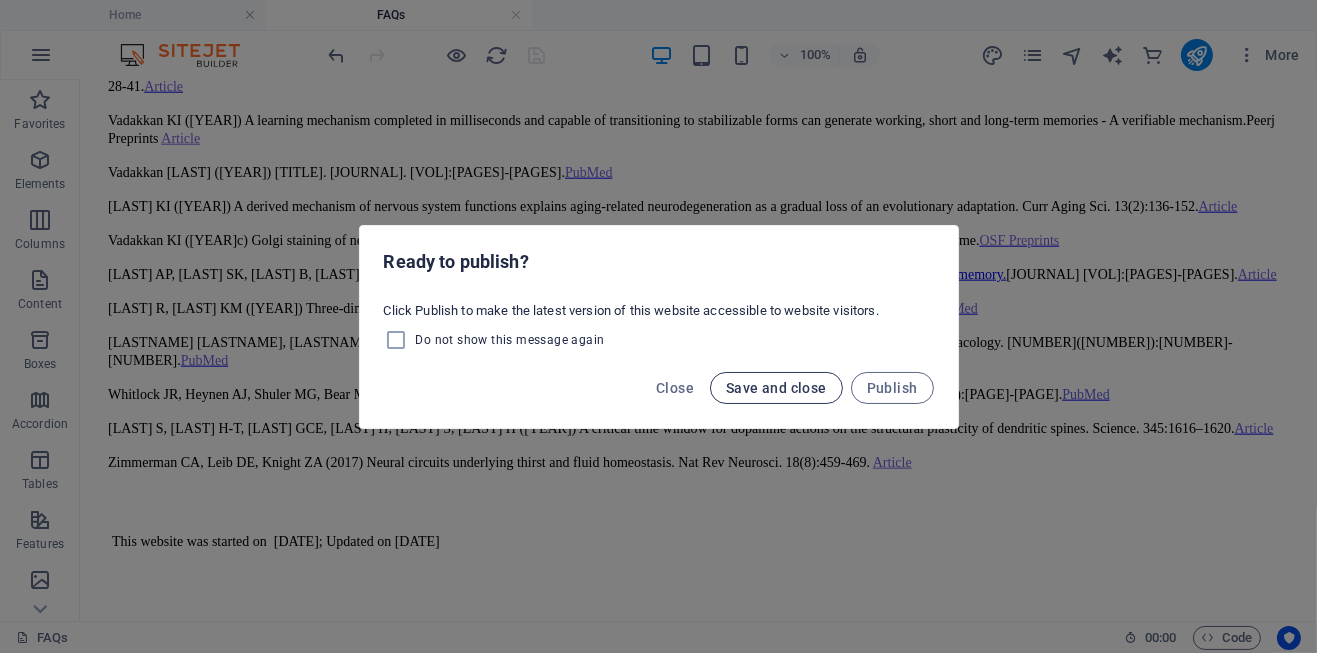 click on "Save and close" at bounding box center (776, 388) 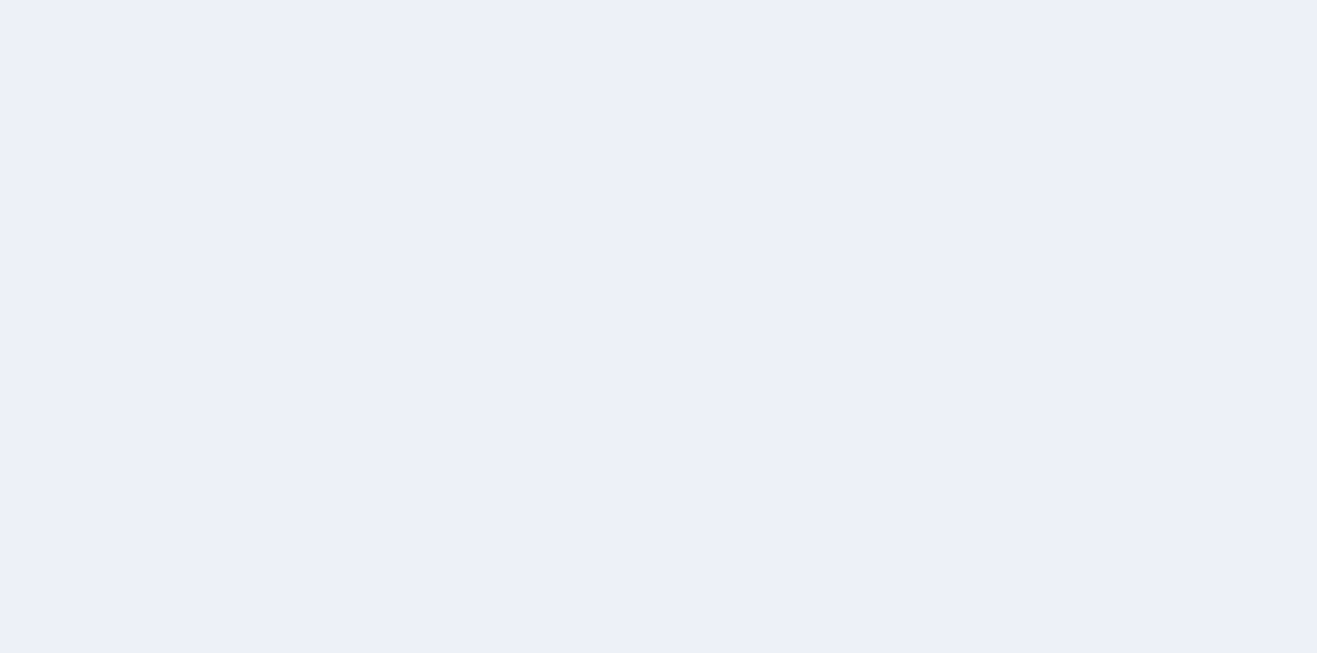 scroll, scrollTop: 0, scrollLeft: 0, axis: both 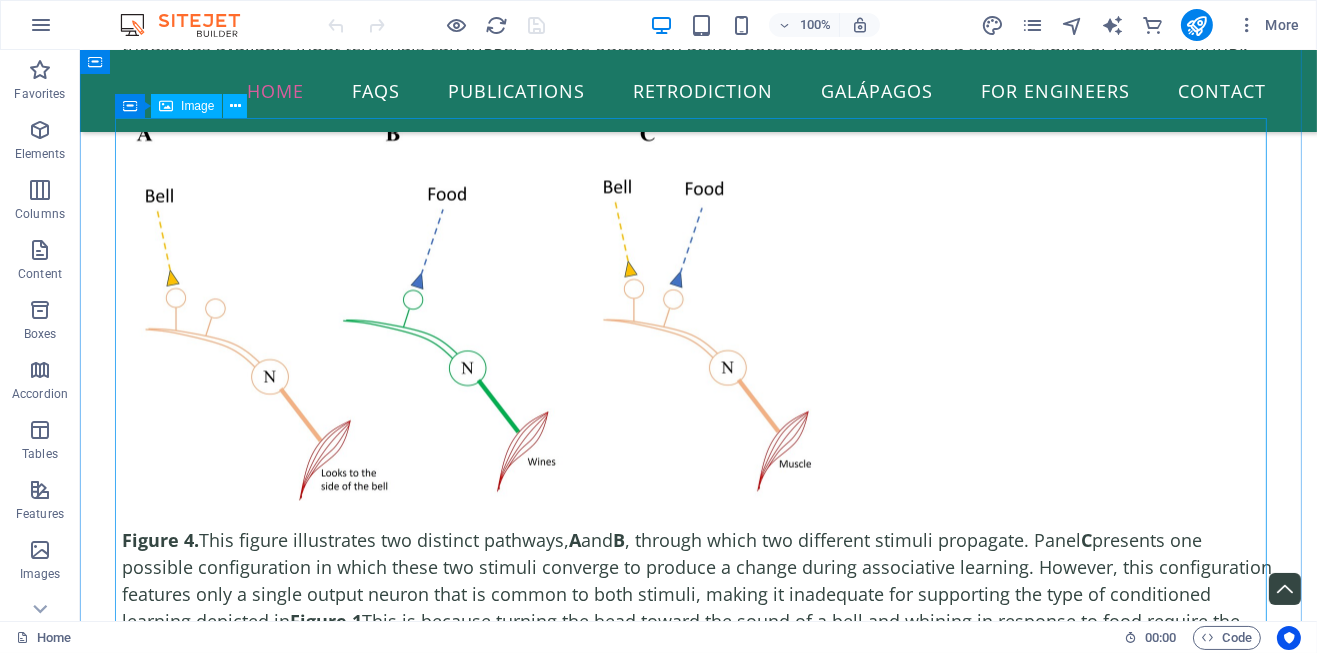 click on "Figure 4. This figure illustrates two distinct pathways, A and B, through which two different stimuli propagate. Panel C presents one possible configuration in which these two stimuli converge to produce a change during associative learning. However, this configuration features only a single output neuron that is common to both stimuli, making it inadequate for supporting the type of conditioned learning depicted in Figure 1. This is because turning the head toward the sound of a bell and whining in response to food require the activation of different muscle groups. Since the configuration shown in Panel C is incorrect, then what is the correct arrangement of neuronal processes that can mediate a learning-induced change, allowing the motor actions in response to both the bell and food, indicative of the retrieval of a specific memory? This question represents the essence of the "black box" problem. A proposed solution to this problem, based on the semblance hypothesis, is illustrated in Figure 21" at bounding box center (698, 427) 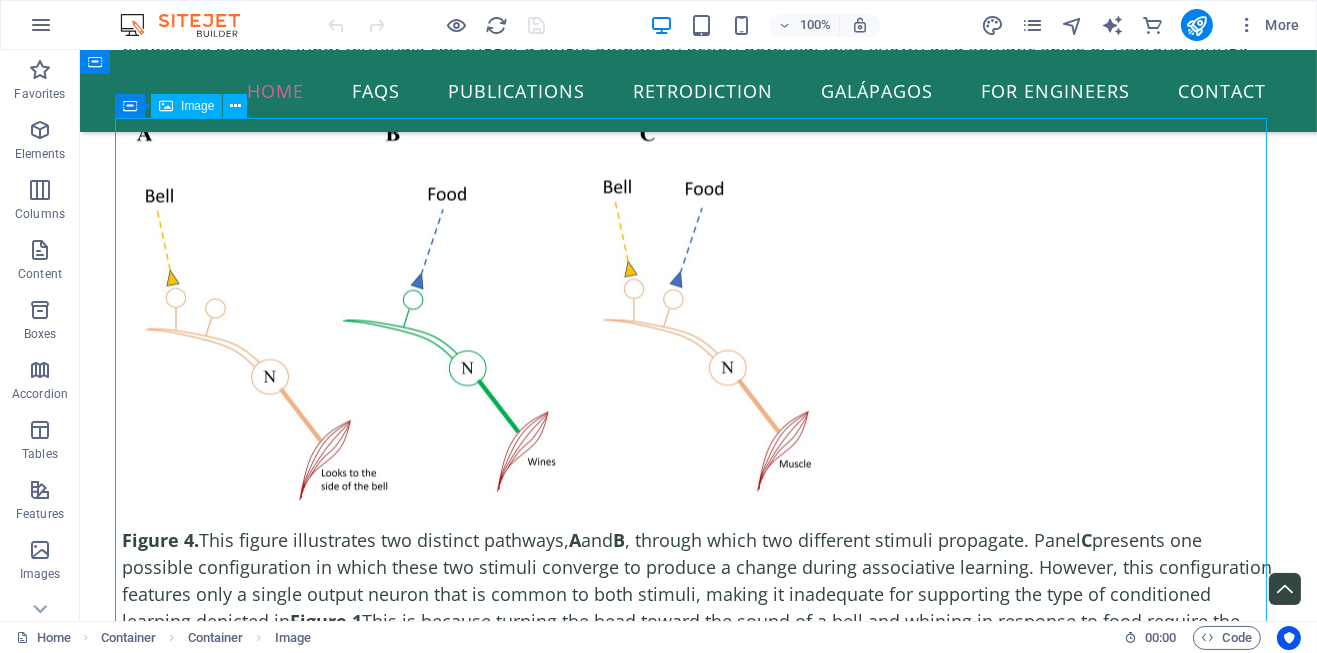 click on "Figure 4. This figure illustrates two distinct pathways, A and B, through which two different stimuli propagate. Panel C presents one possible configuration in which these two stimuli converge to produce a change during associative learning. However, this configuration features only a single output neuron that is common to both stimuli, making it inadequate for supporting the type of conditioned learning depicted in Figure 1. This is because turning the head toward the sound of a bell and whining in response to food require the activation of different muscle groups. Since the configuration shown in Panel C is incorrect, then what is the correct arrangement of neuronal processes that can mediate a learning-induced change, allowing the motor actions in response to both the bell and food, indicative of the retrieval of a specific memory? This question represents the essence of the "black box" problem. A proposed solution to this problem, based on the semblance hypothesis, is illustrated in Figure 21" at bounding box center [698, 427] 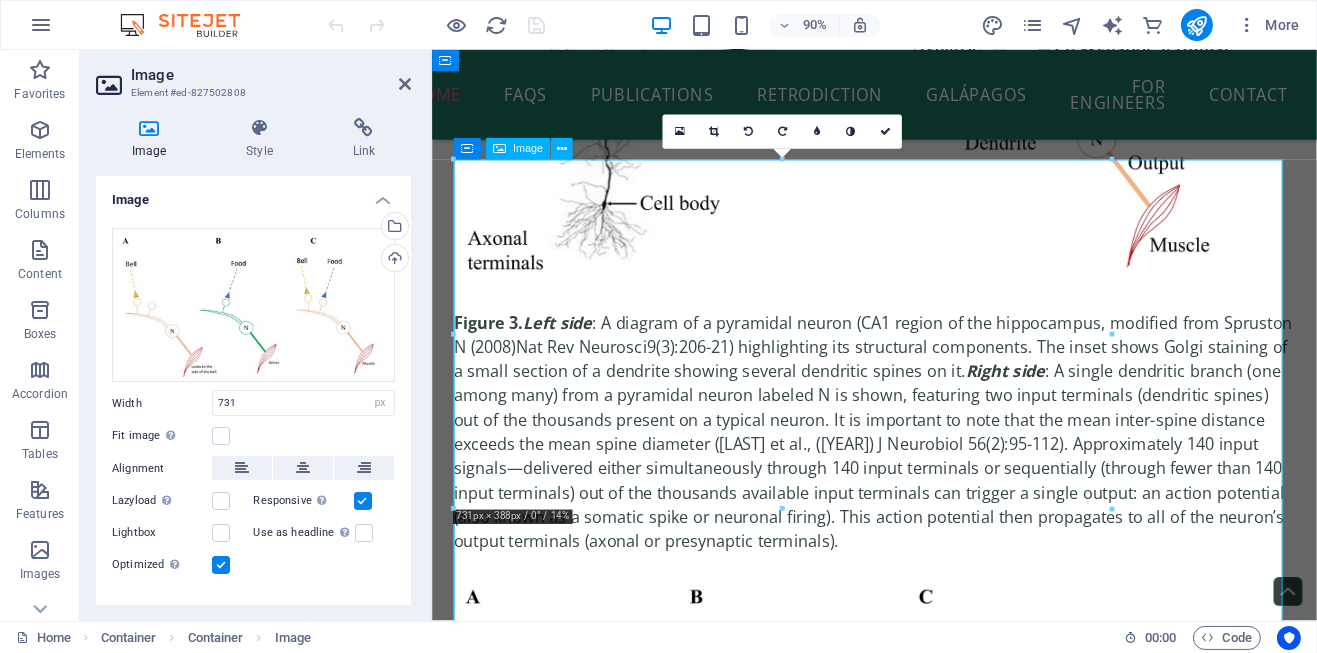 scroll, scrollTop: 5191, scrollLeft: 0, axis: vertical 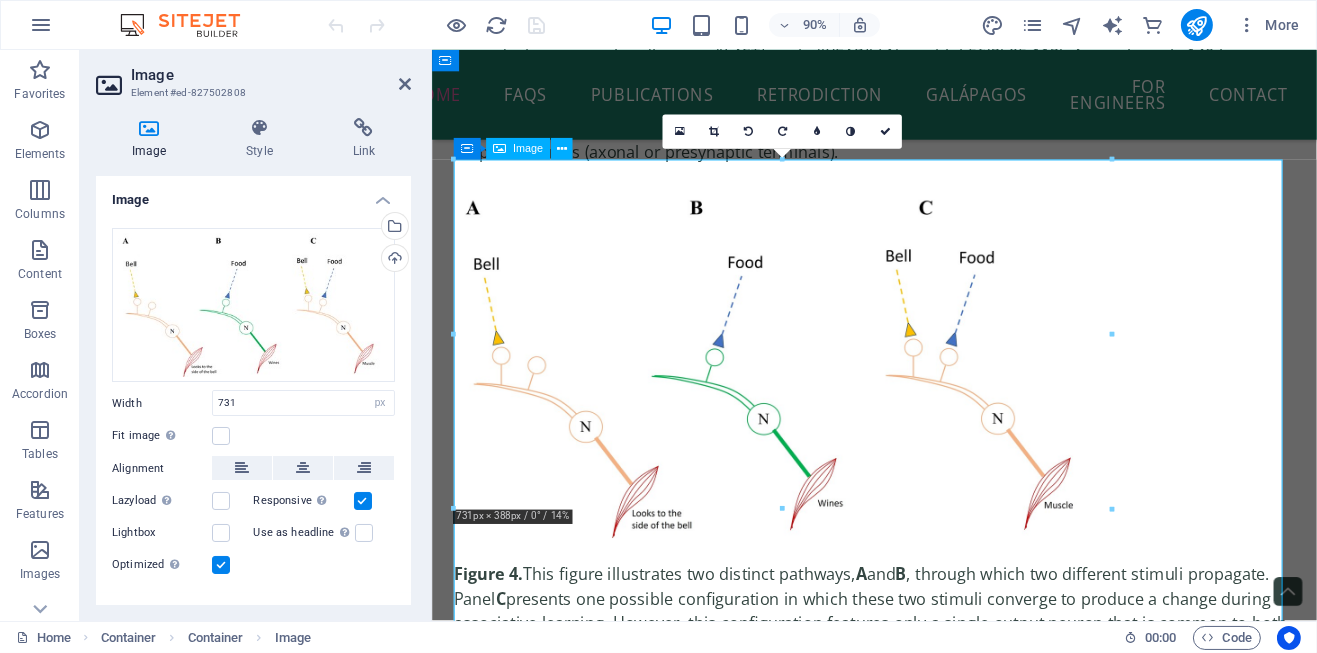 click on "Figure 4. This figure illustrates two distinct pathways, A and B, through which two different stimuli propagate. Panel C presents one possible configuration in which these two stimuli converge to produce a change during associative learning. However, this configuration features only a single output neuron that is common to both stimuli, making it inadequate for supporting the type of conditioned learning depicted in Figure 1. This is because turning the head toward the sound of a bell and whining in response to food require the activation of different muscle groups. Since the configuration shown in Panel C is incorrect, then what is the correct arrangement of neuronal processes that can mediate a learning-induced change, allowing the motor actions in response to both the bell and food, indicative of the retrieval of a specific memory? This question represents the essence of the "black box" problem. A proposed solution to this problem, based on the semblance hypothesis, is illustrated in Figure 21" at bounding box center [922, 547] 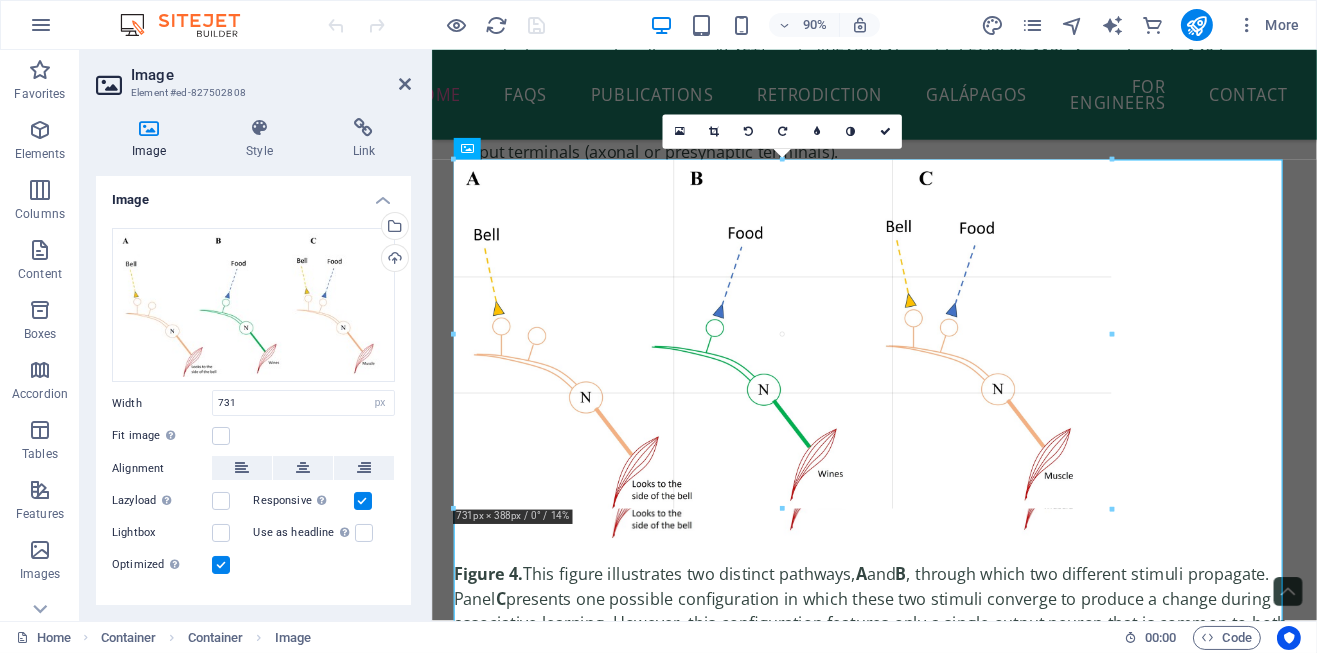 drag, startPoint x: 1115, startPoint y: 512, endPoint x: 762, endPoint y: 512, distance: 353 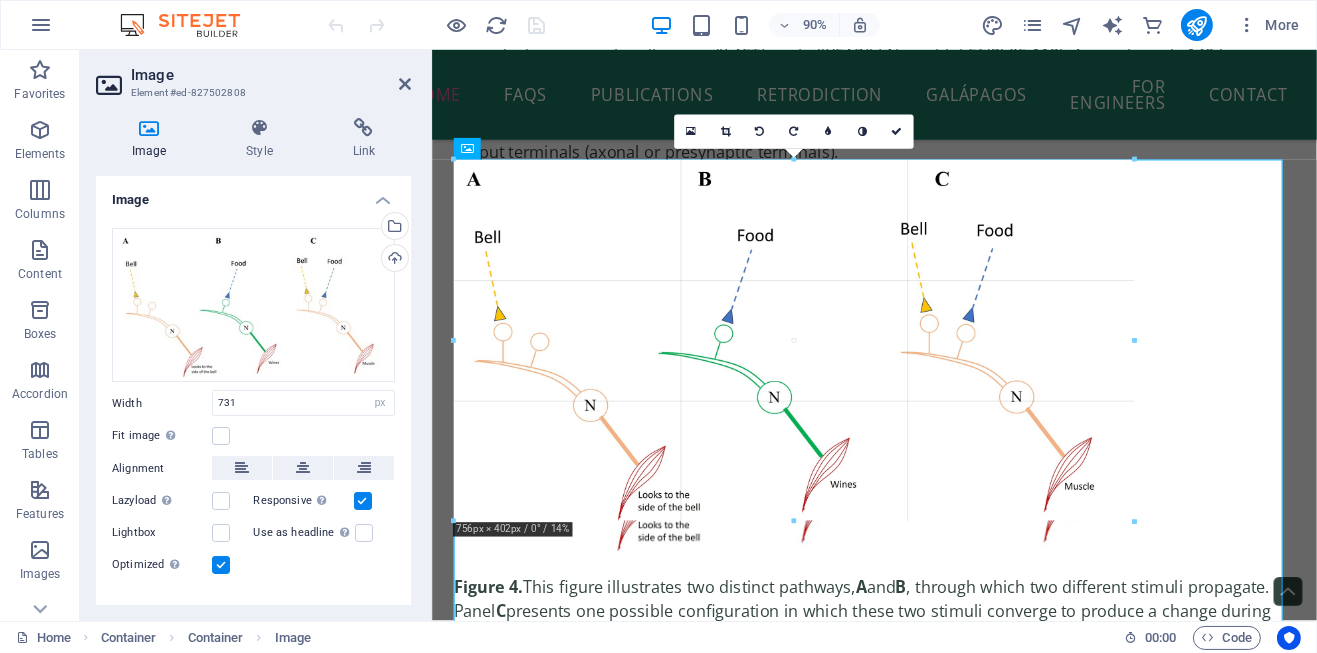 drag, startPoint x: 1114, startPoint y: 510, endPoint x: 1126, endPoint y: 525, distance: 19.209373 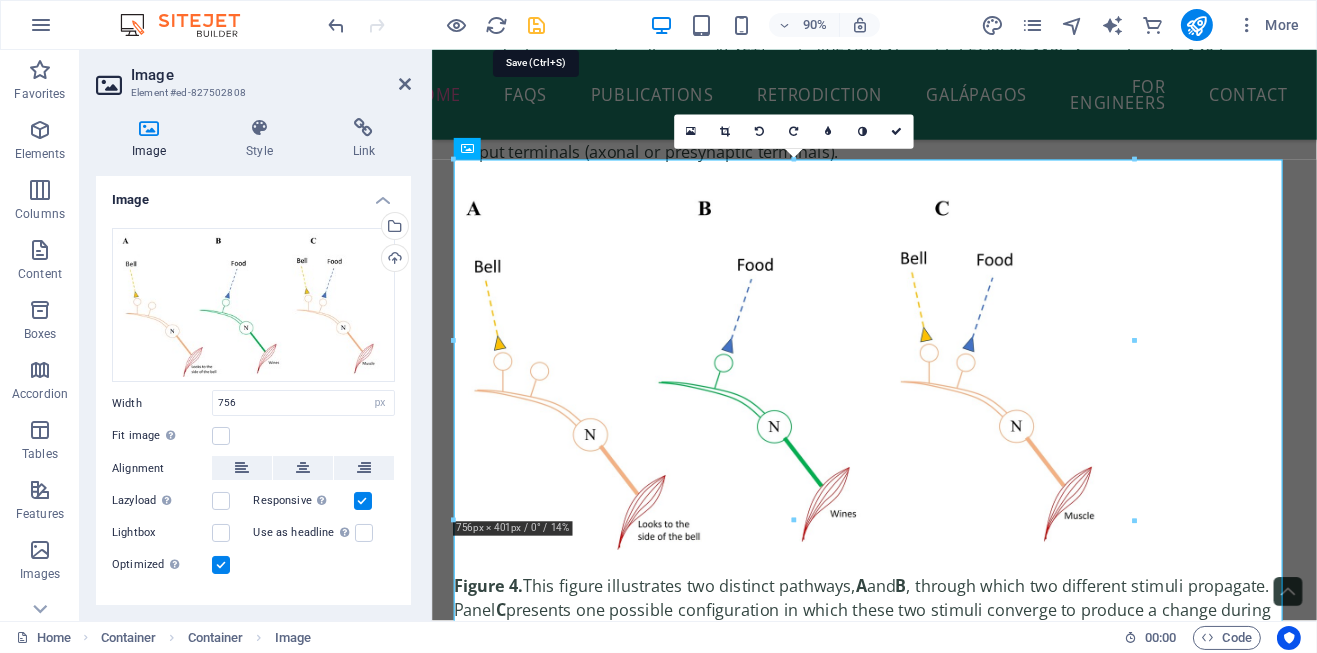click at bounding box center (537, 25) 